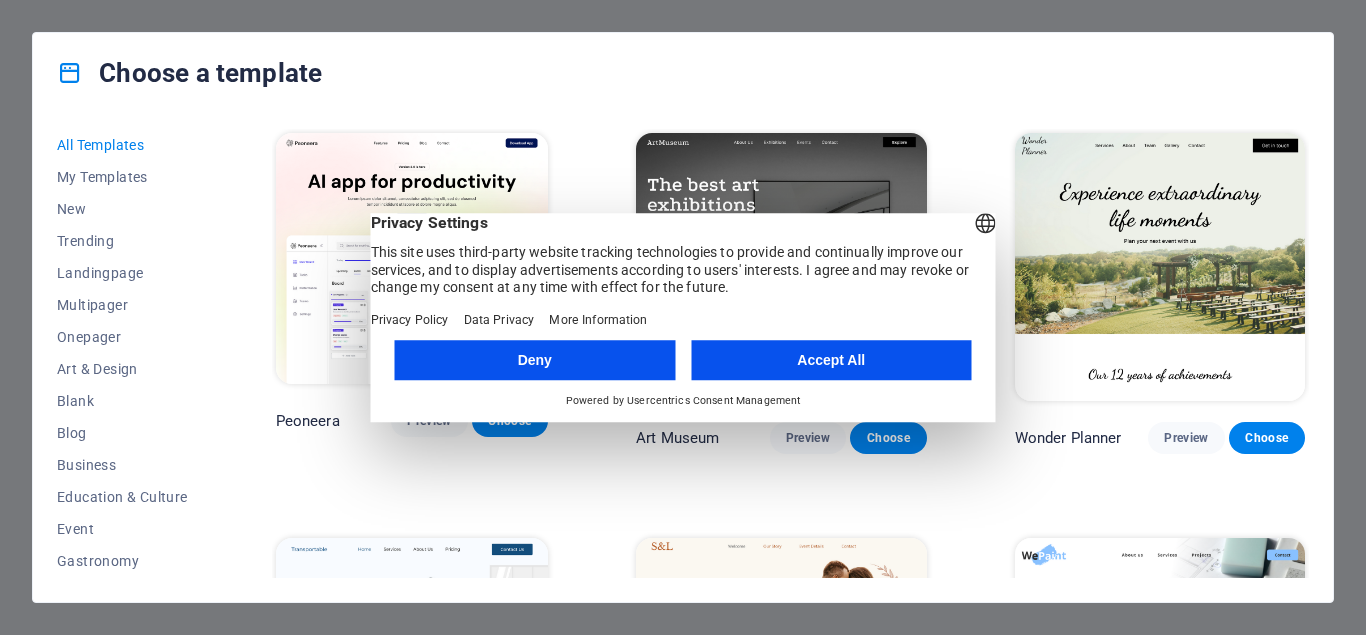 scroll, scrollTop: 0, scrollLeft: 0, axis: both 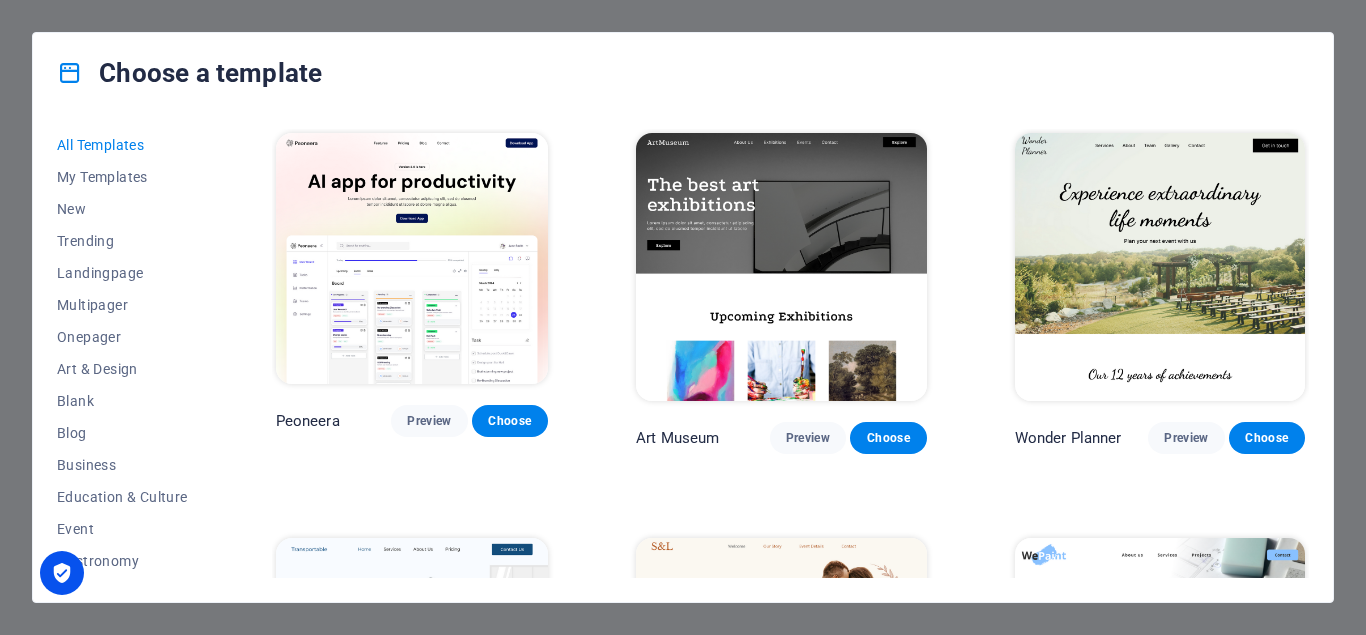 click at bounding box center (412, 258) 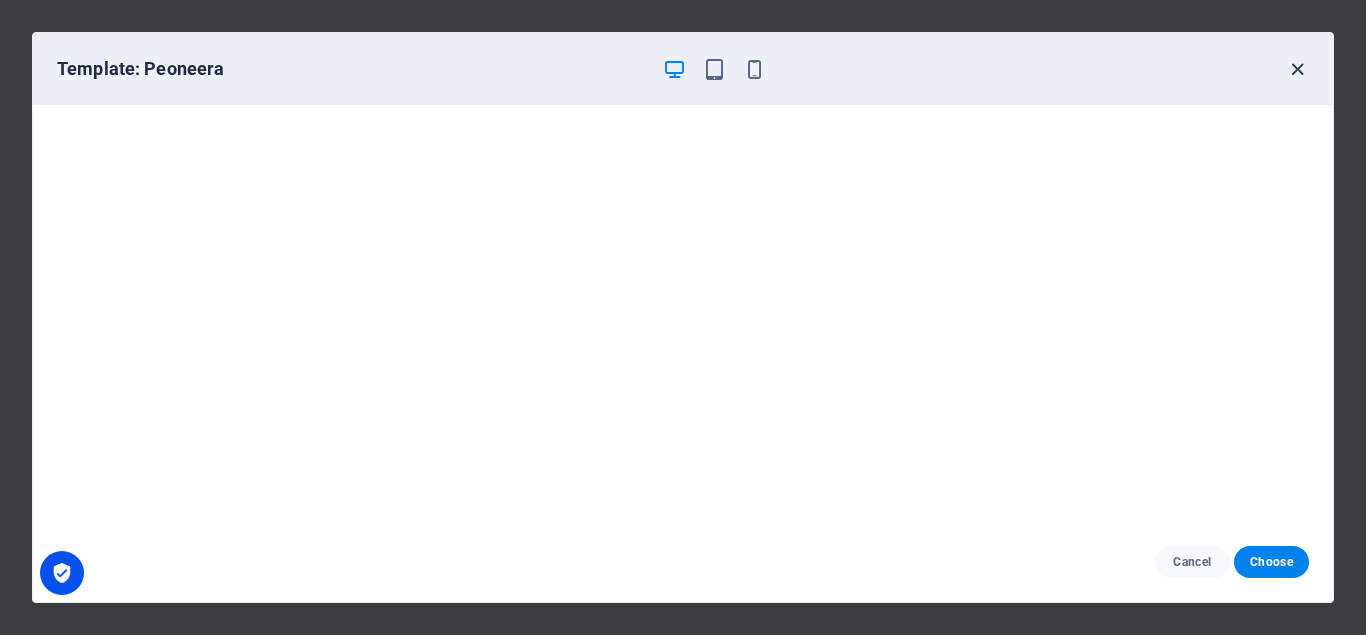 click at bounding box center (1297, 69) 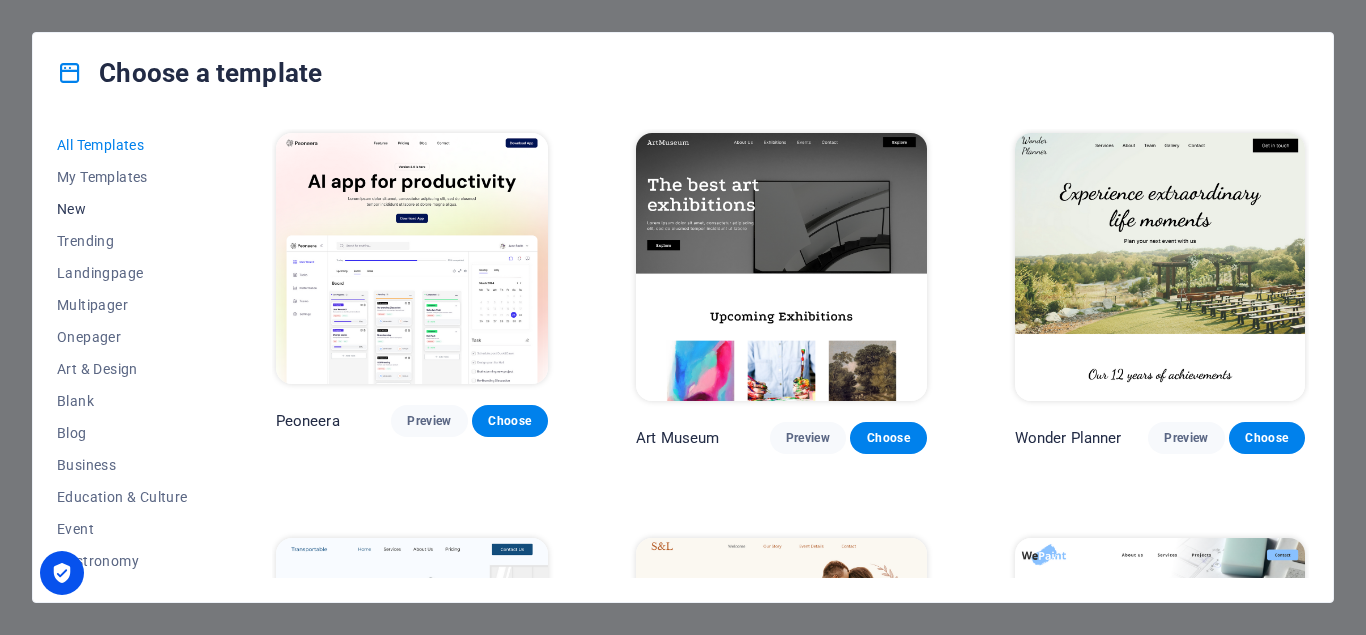 click on "New" at bounding box center (122, 209) 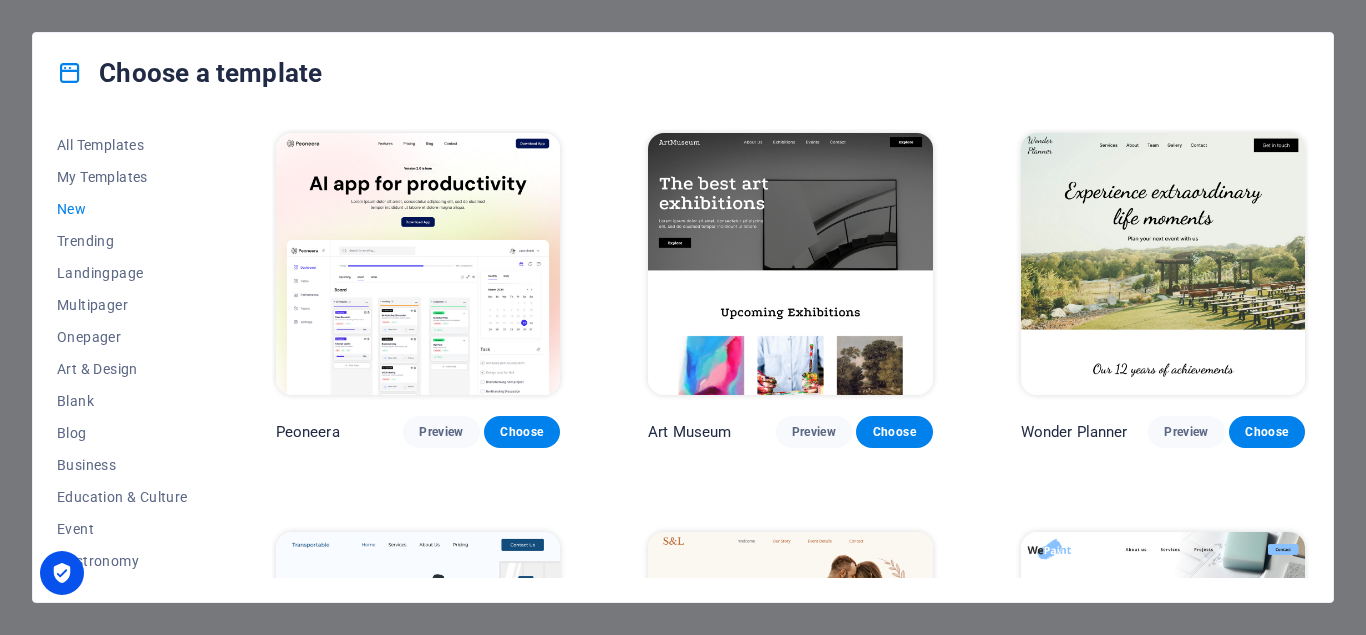 click at bounding box center [418, 264] 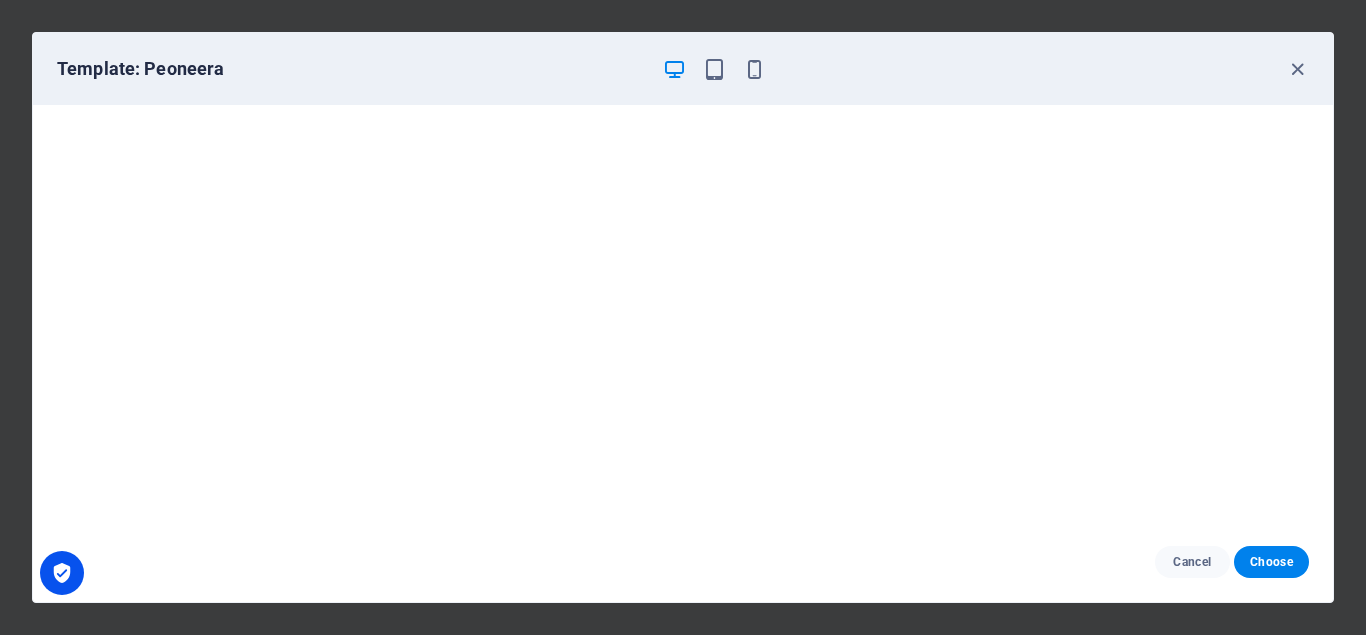 scroll, scrollTop: 5, scrollLeft: 0, axis: vertical 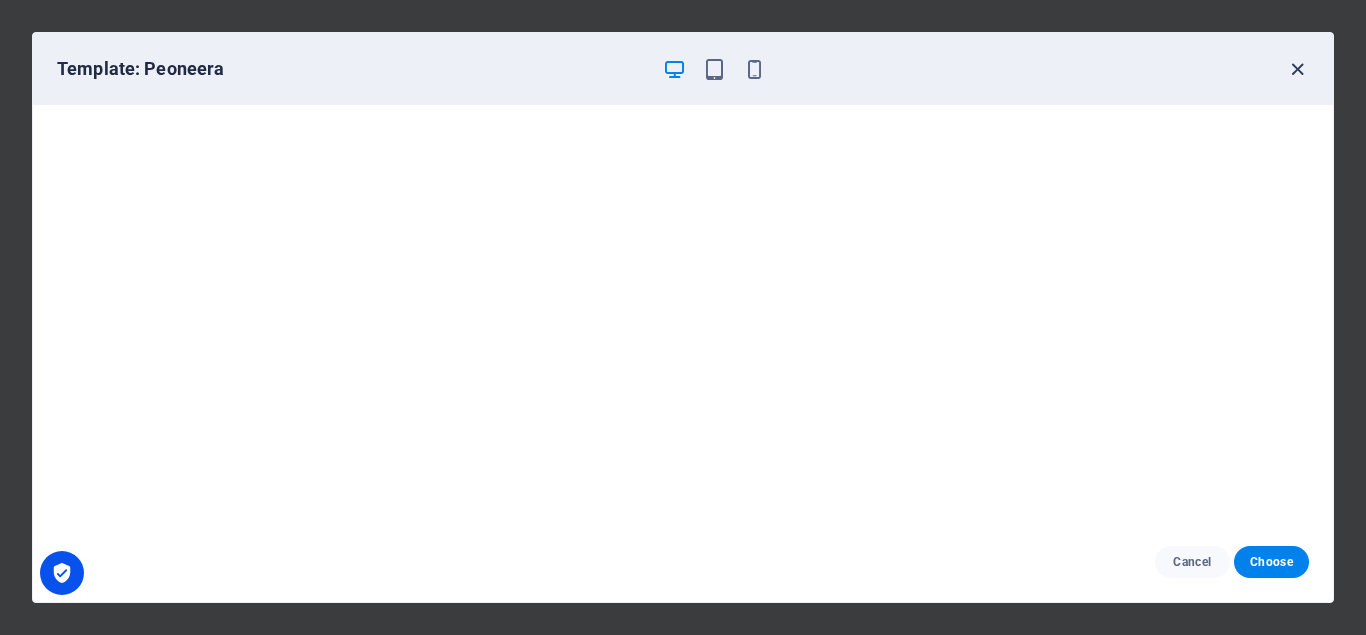click at bounding box center [1297, 69] 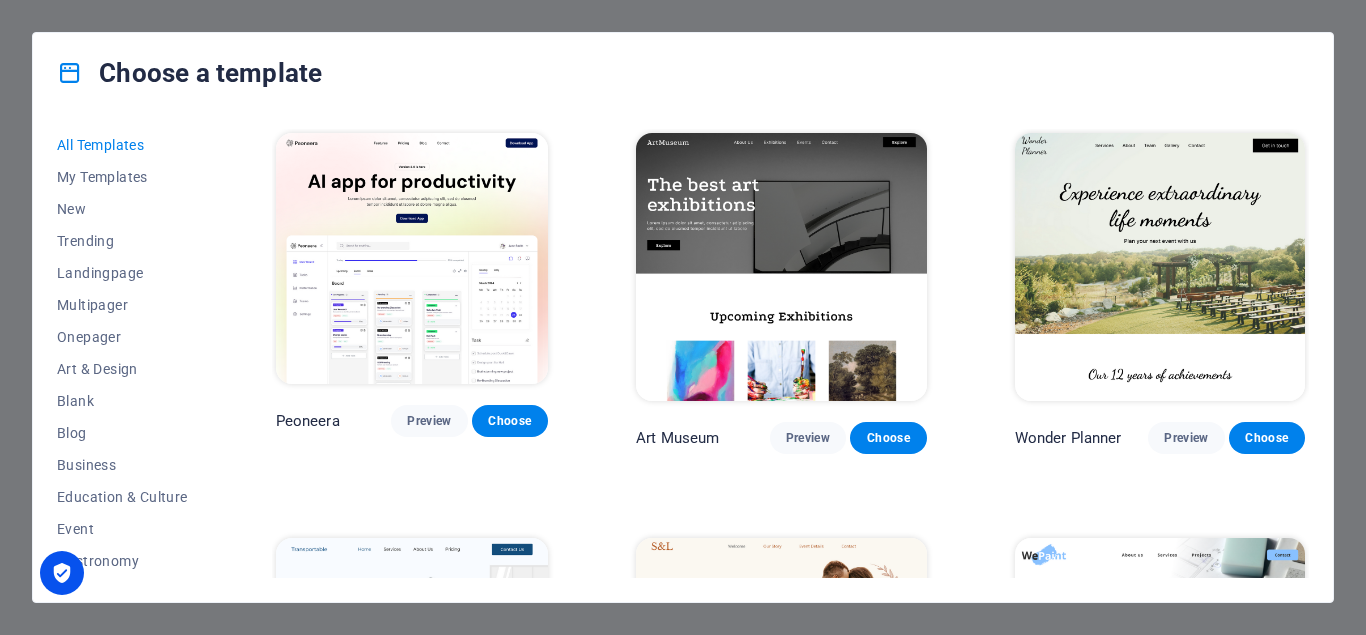 scroll, scrollTop: 0, scrollLeft: 0, axis: both 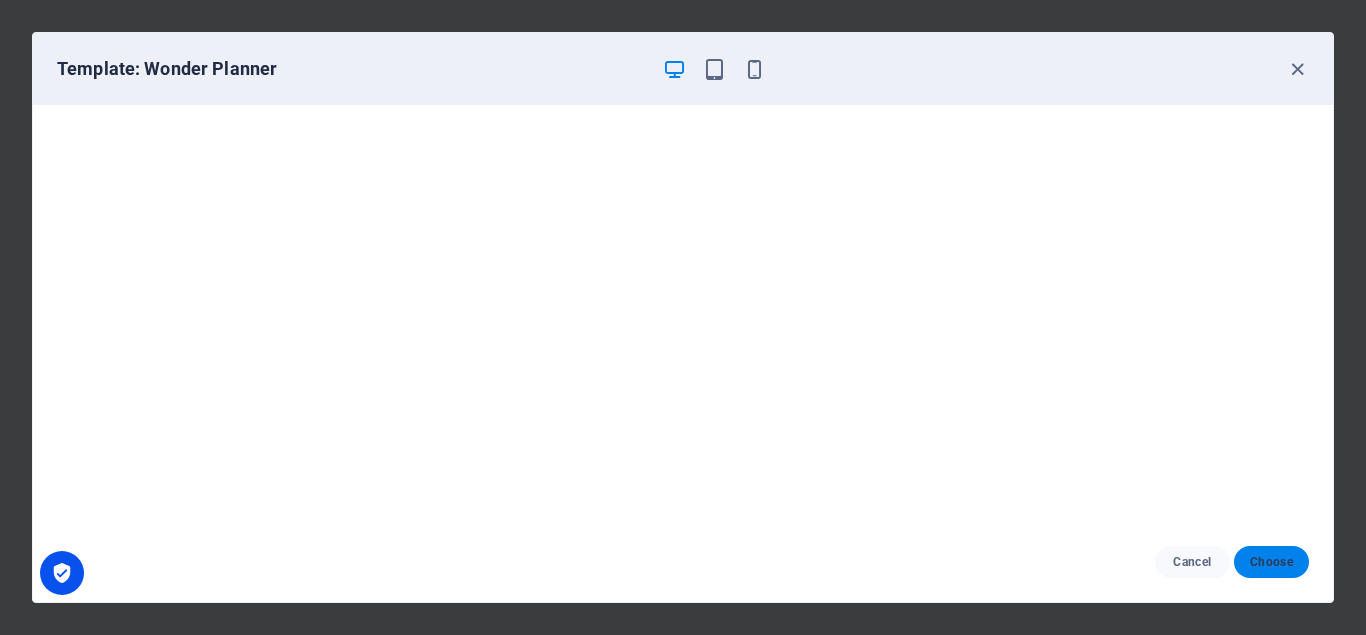 click on "Choose" at bounding box center (1271, 562) 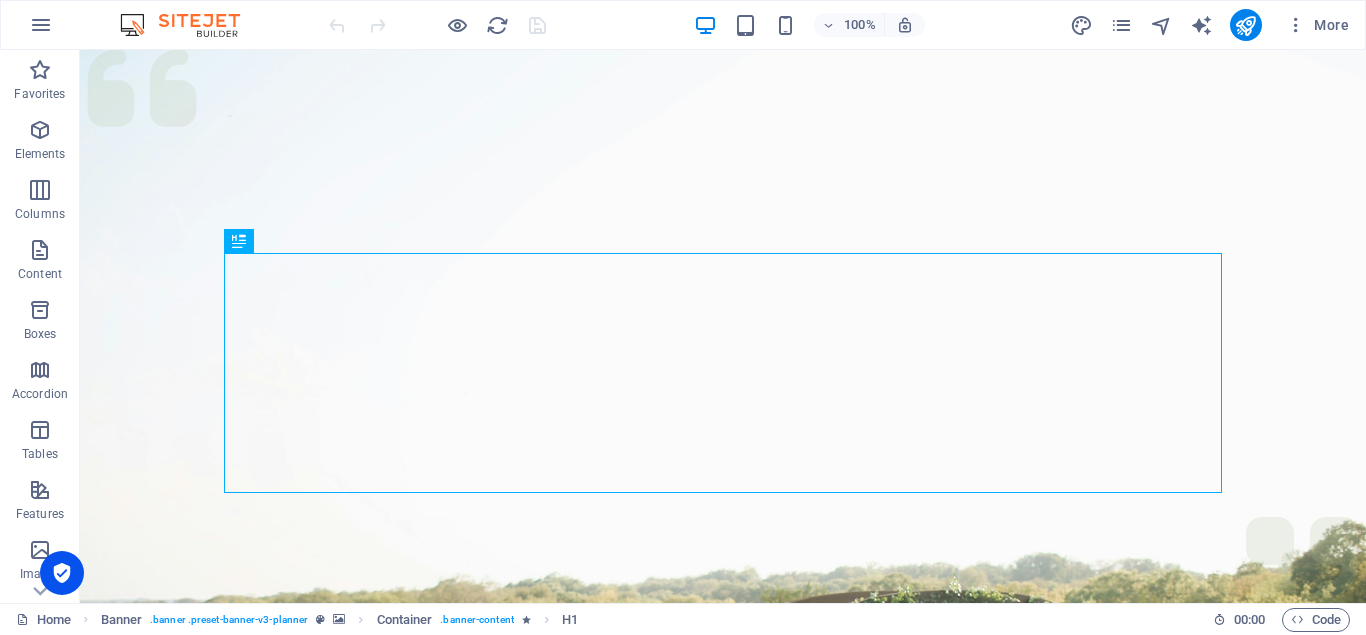 scroll, scrollTop: 0, scrollLeft: 0, axis: both 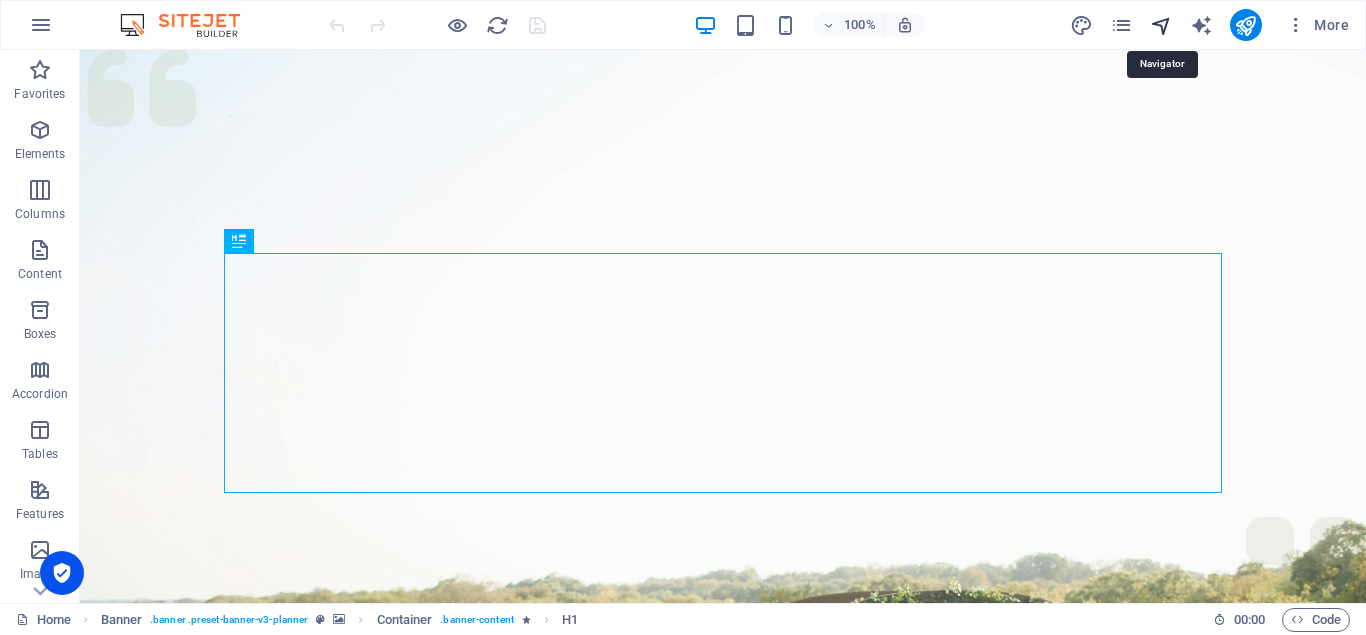 click at bounding box center [1161, 25] 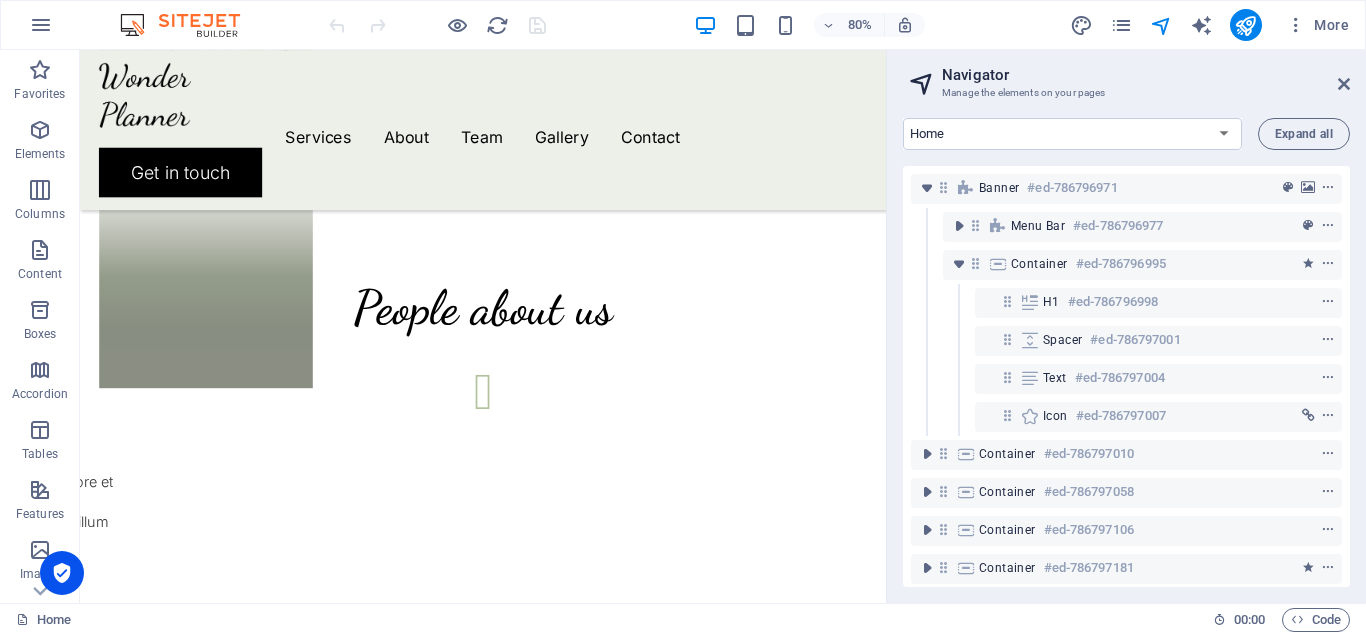 scroll, scrollTop: 0, scrollLeft: 0, axis: both 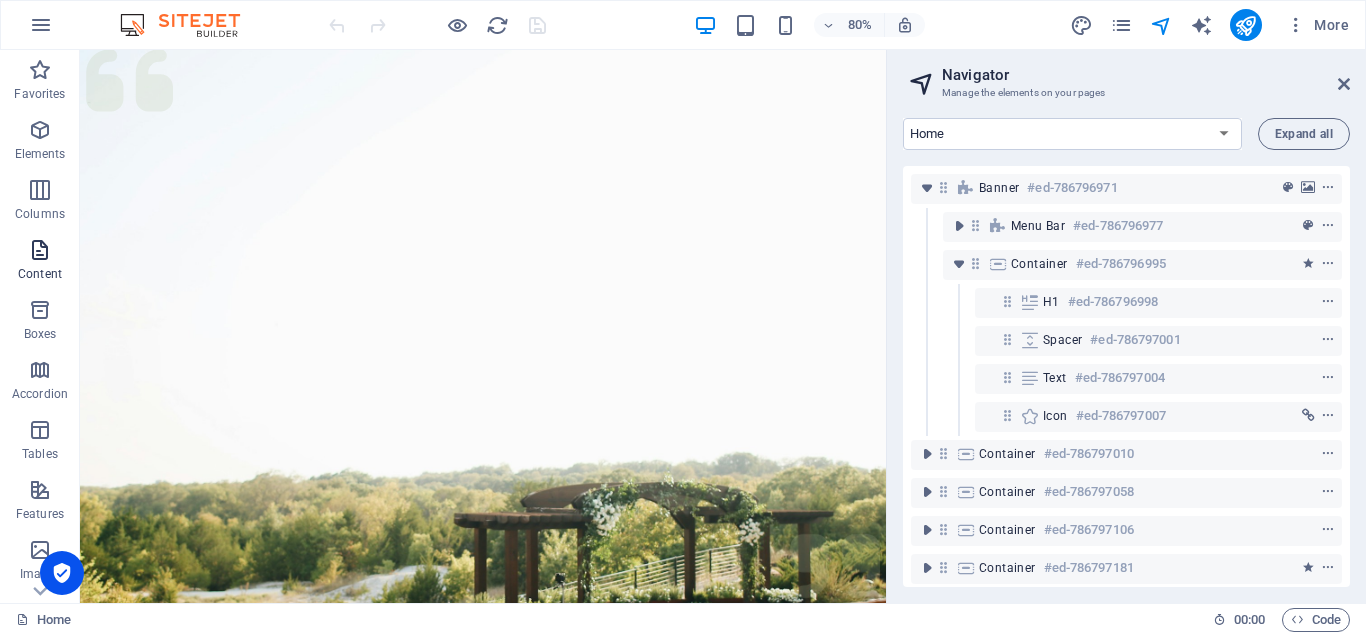 click at bounding box center [40, 250] 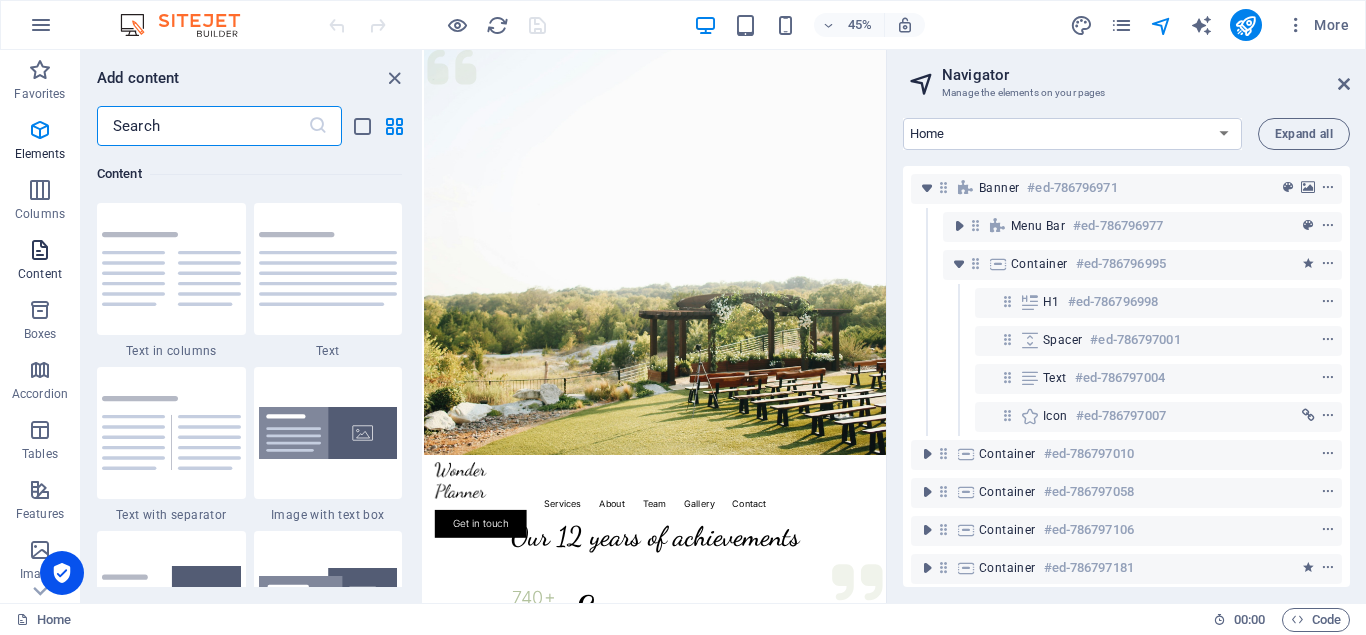 scroll, scrollTop: 3499, scrollLeft: 0, axis: vertical 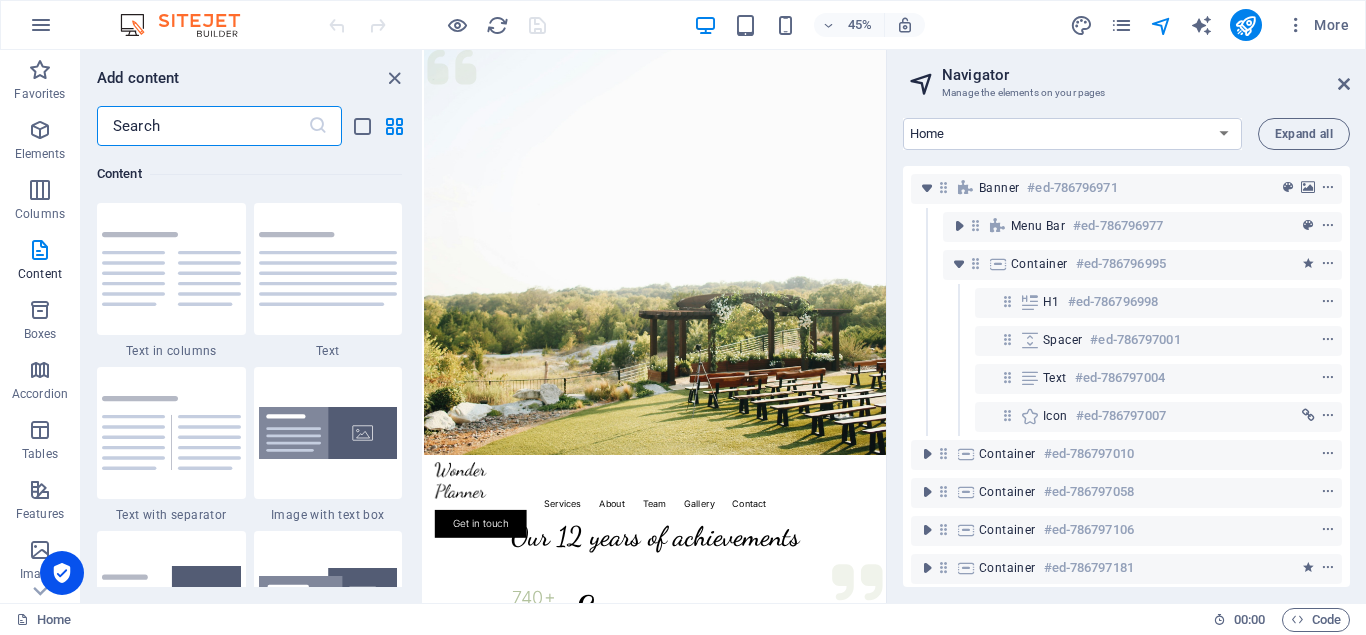 click at bounding box center (202, 126) 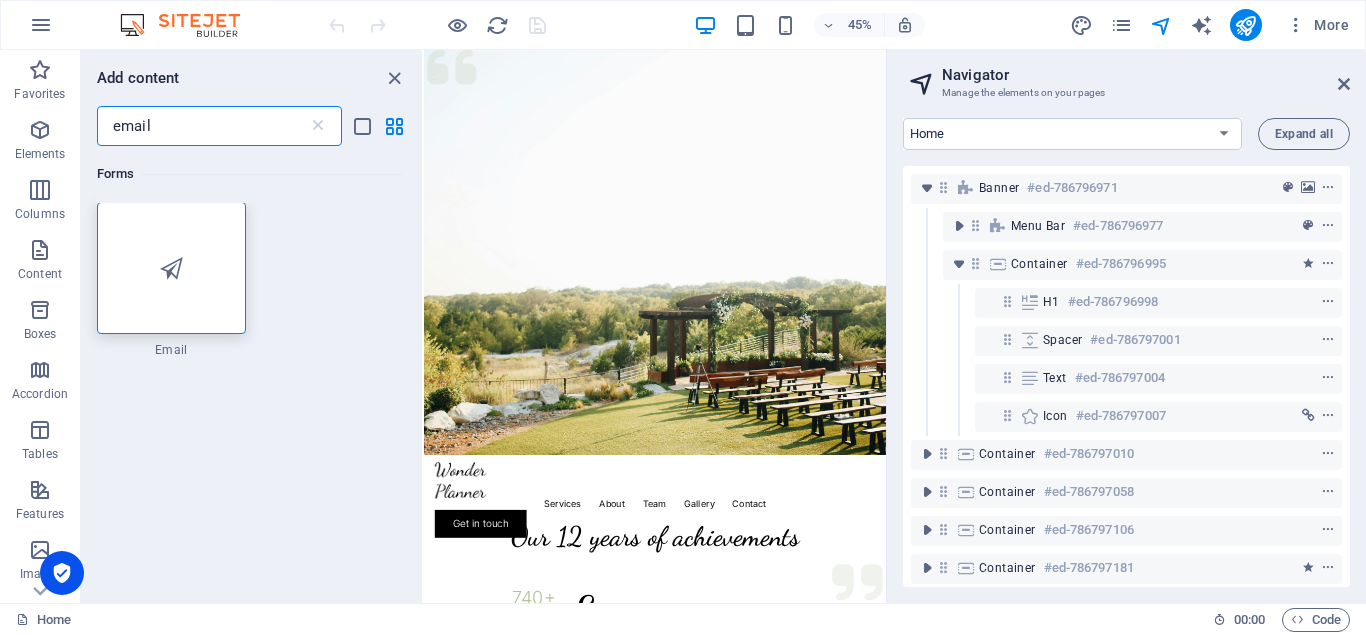 scroll, scrollTop: 0, scrollLeft: 0, axis: both 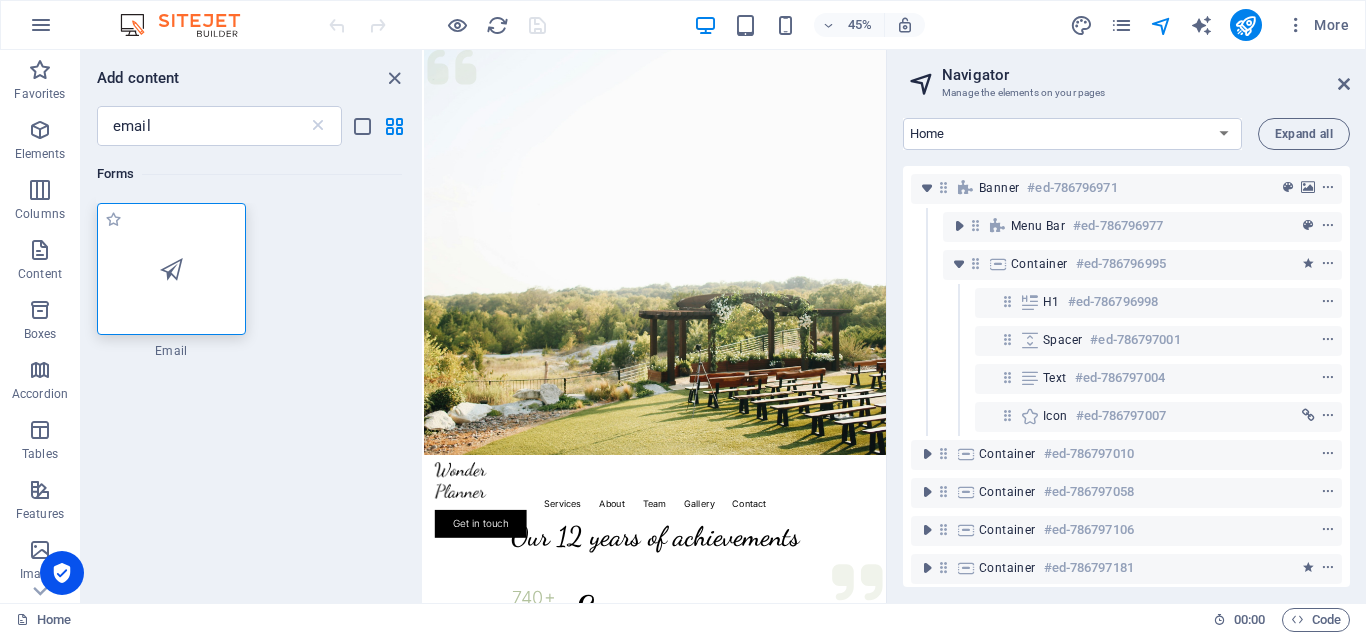 click at bounding box center (171, 269) 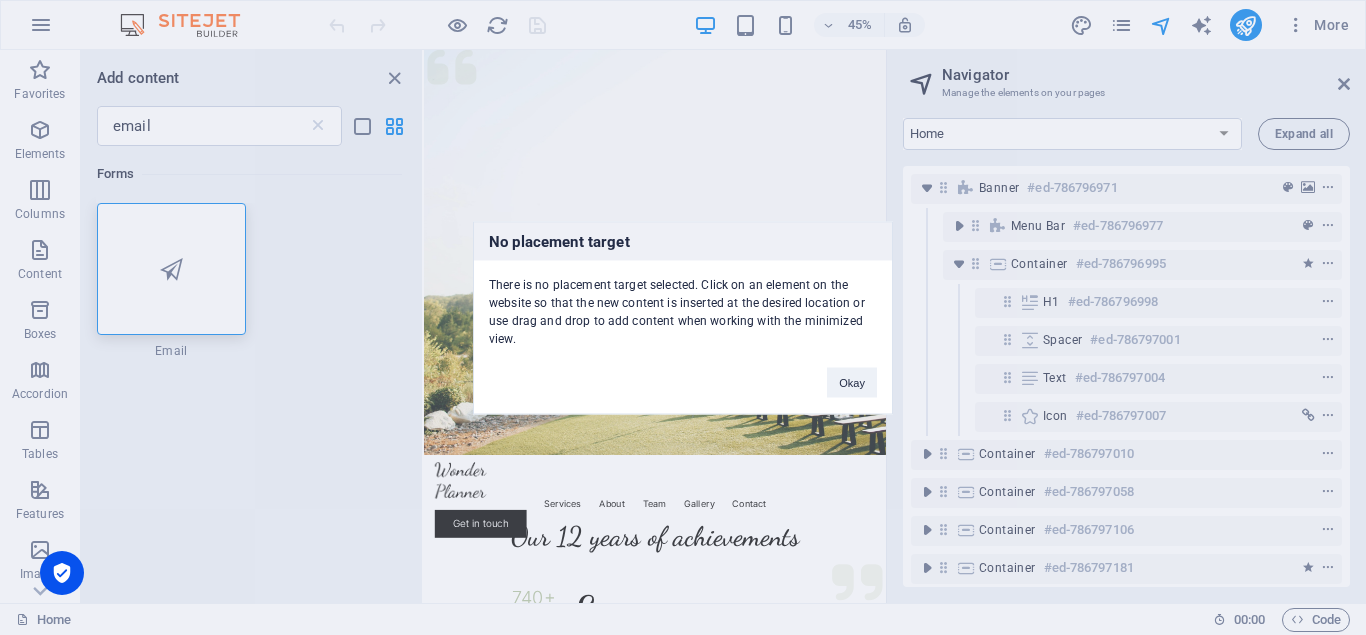 click on "No placement target There is no placement target selected. Click on an element on the website so that the new content is inserted at the desired location or use drag and drop to add content when working with the minimized view. Okay" at bounding box center (683, 317) 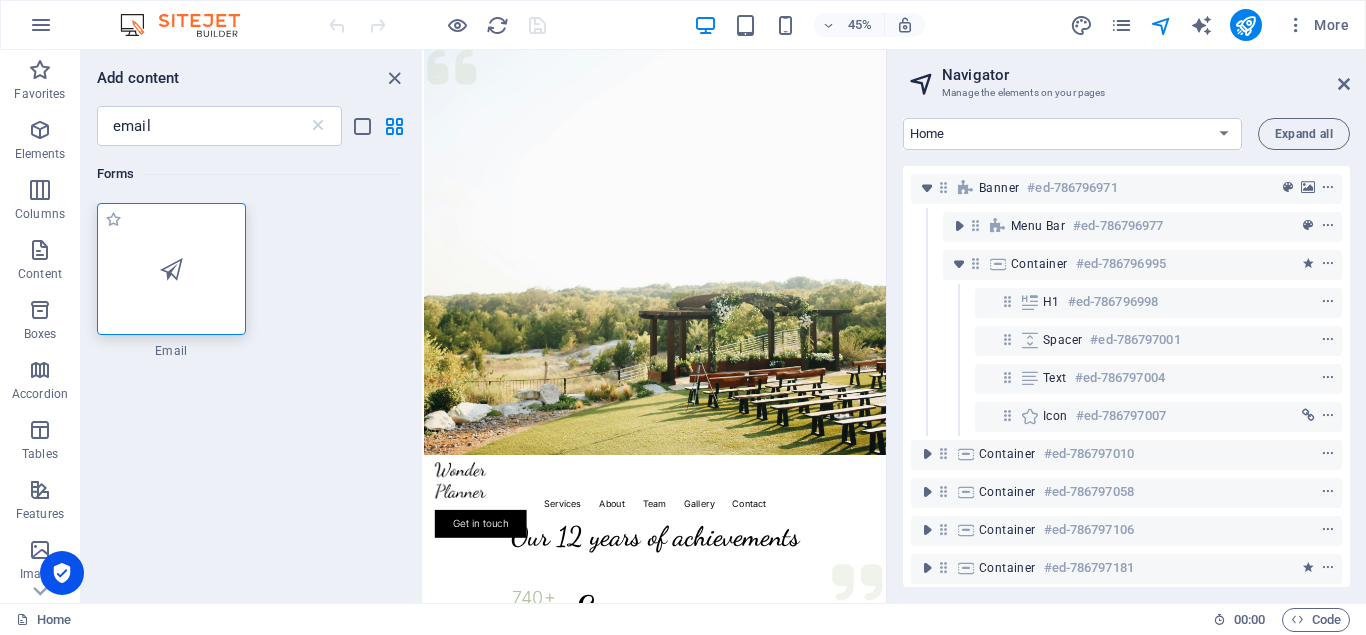 click at bounding box center [171, 269] 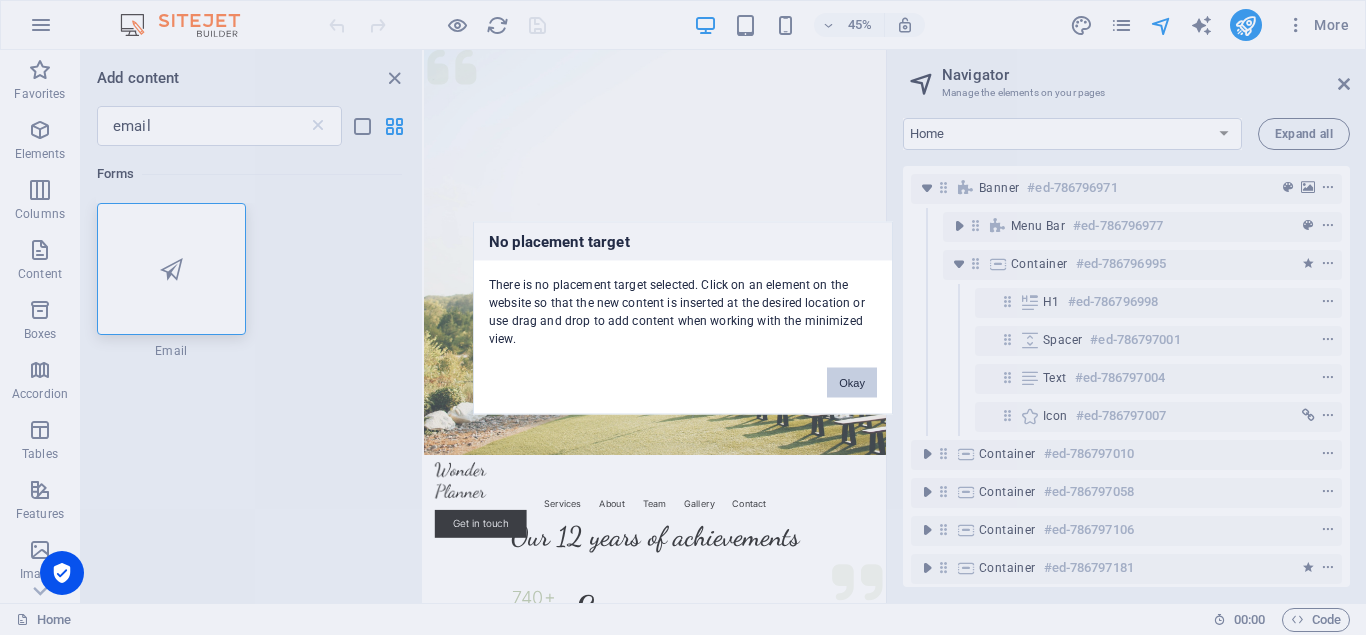 click on "Okay" at bounding box center (852, 382) 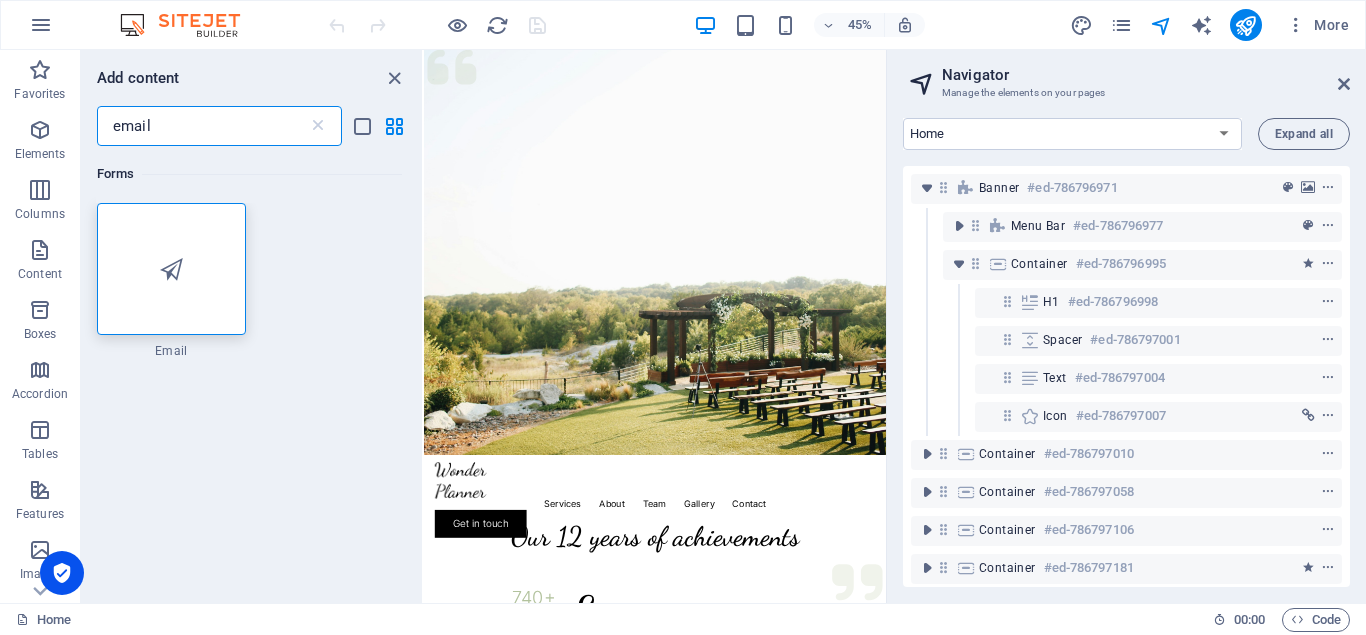 click on "email" at bounding box center [202, 126] 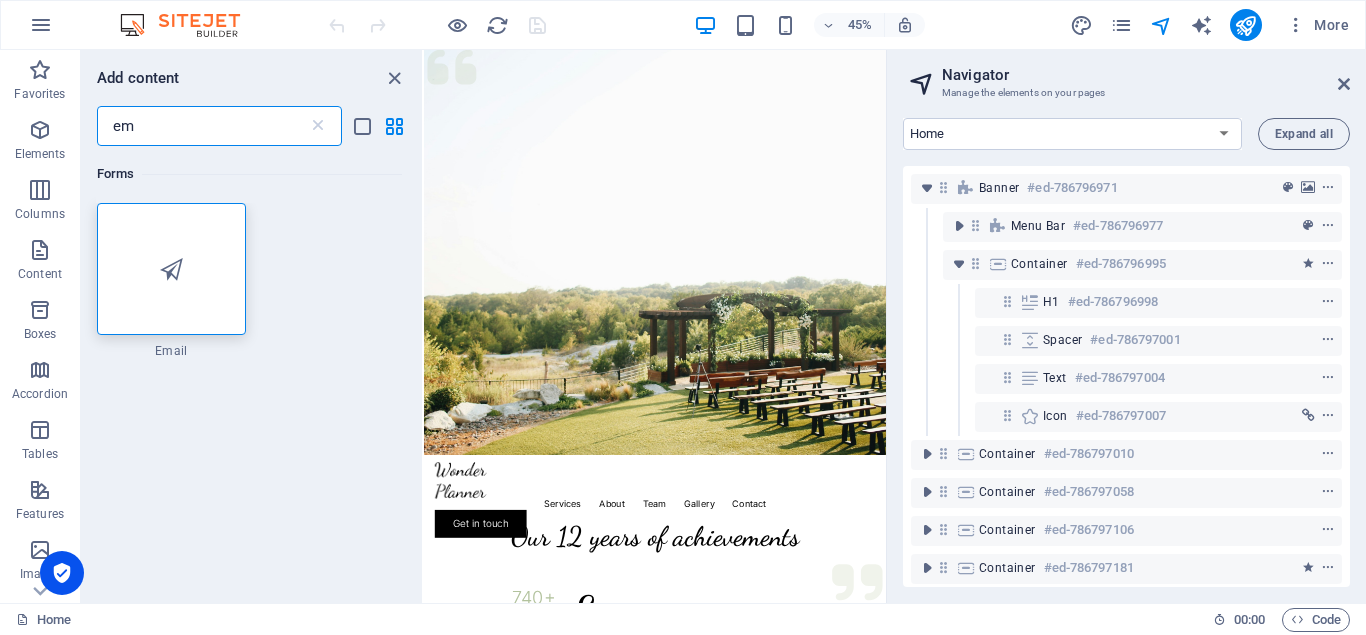 type on "e" 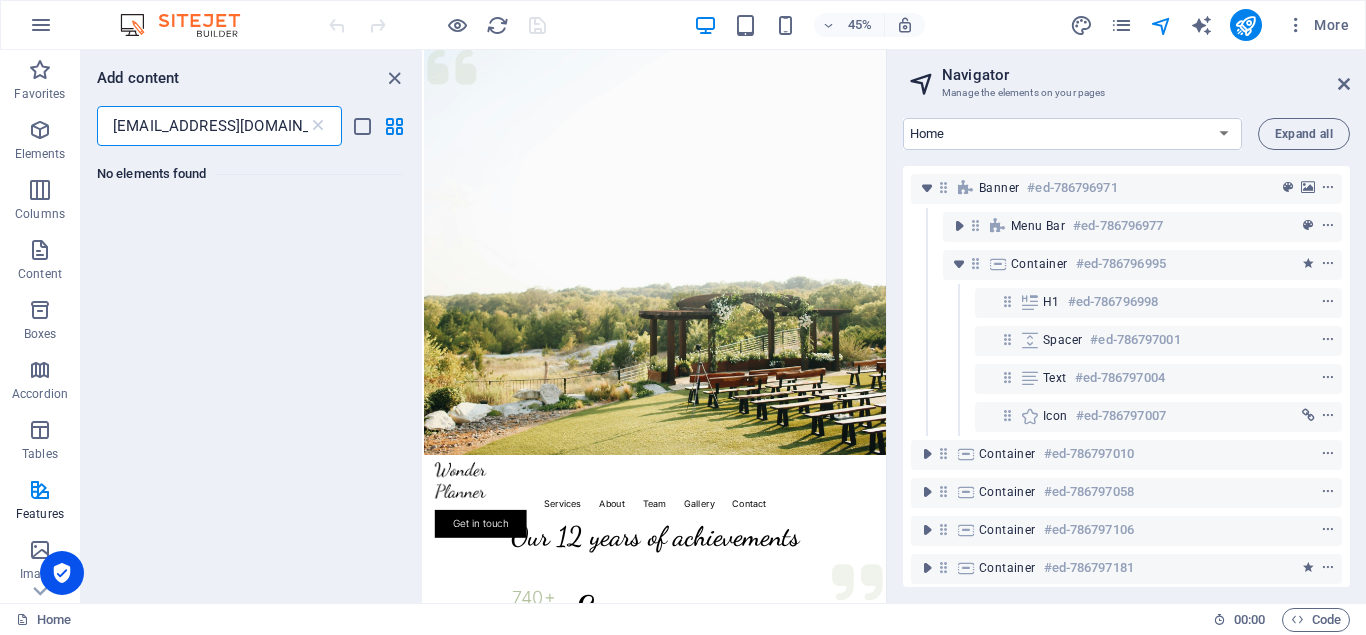 type on "[EMAIL_ADDRESS][DOMAIN_NAME]" 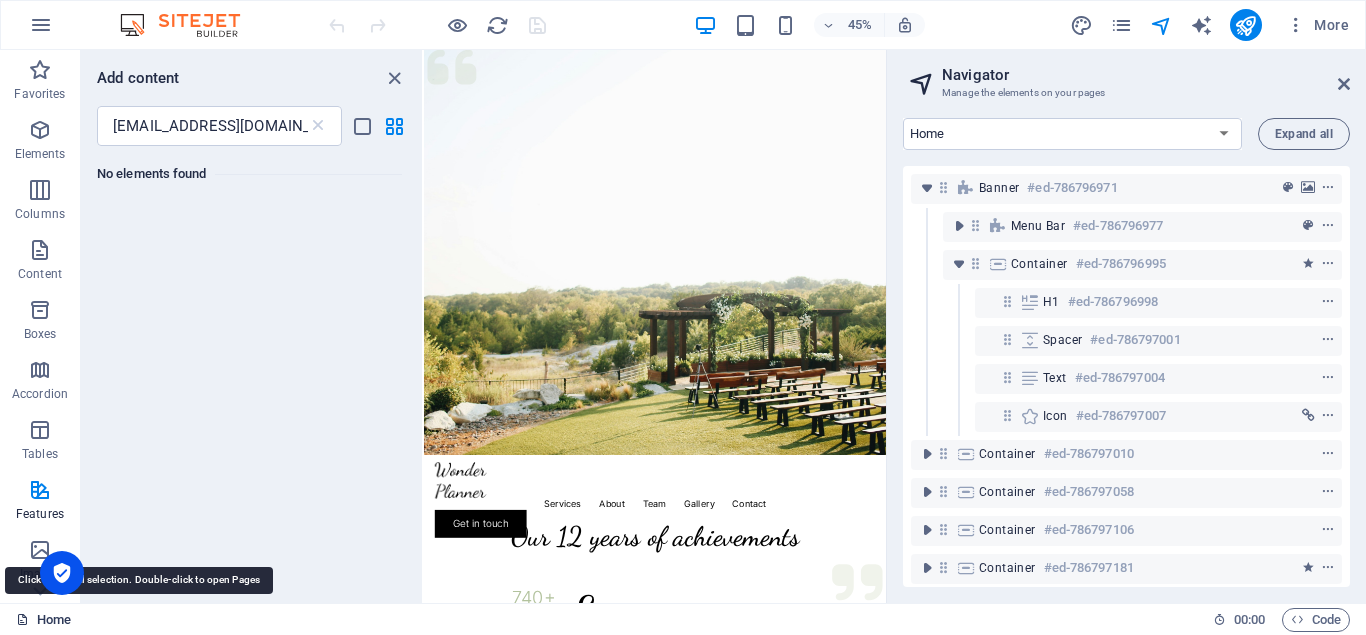 click on "Home" at bounding box center [43, 620] 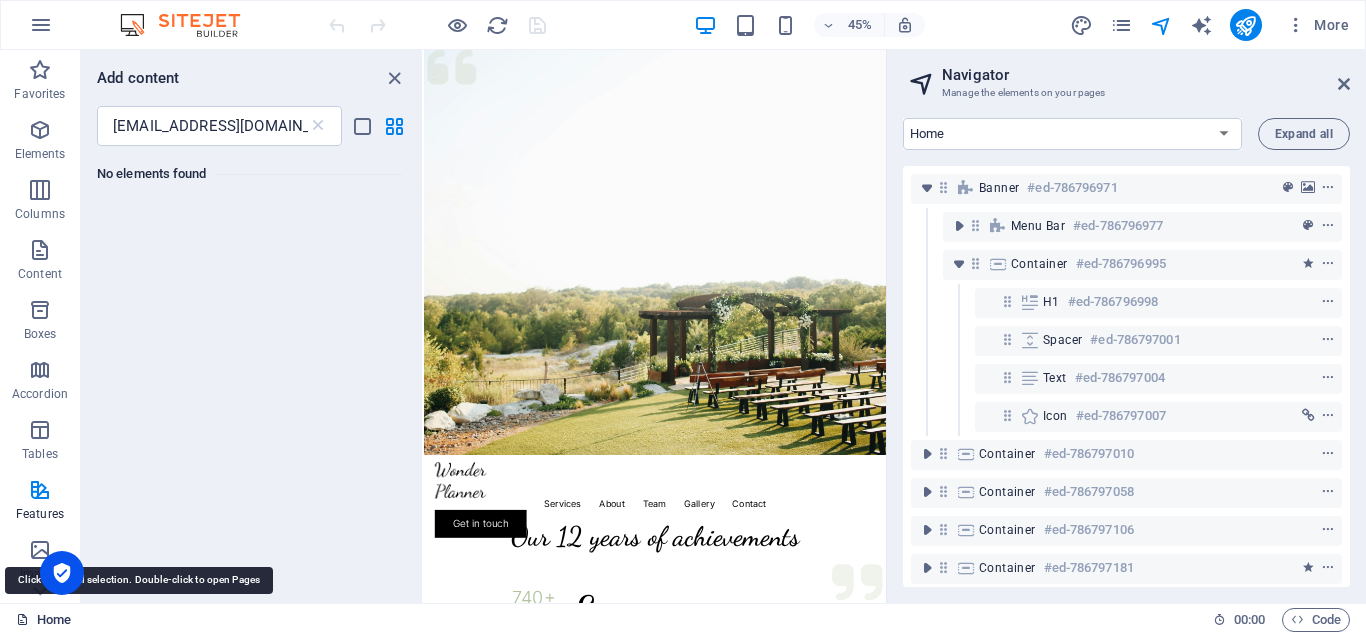 click on "Home" at bounding box center [43, 620] 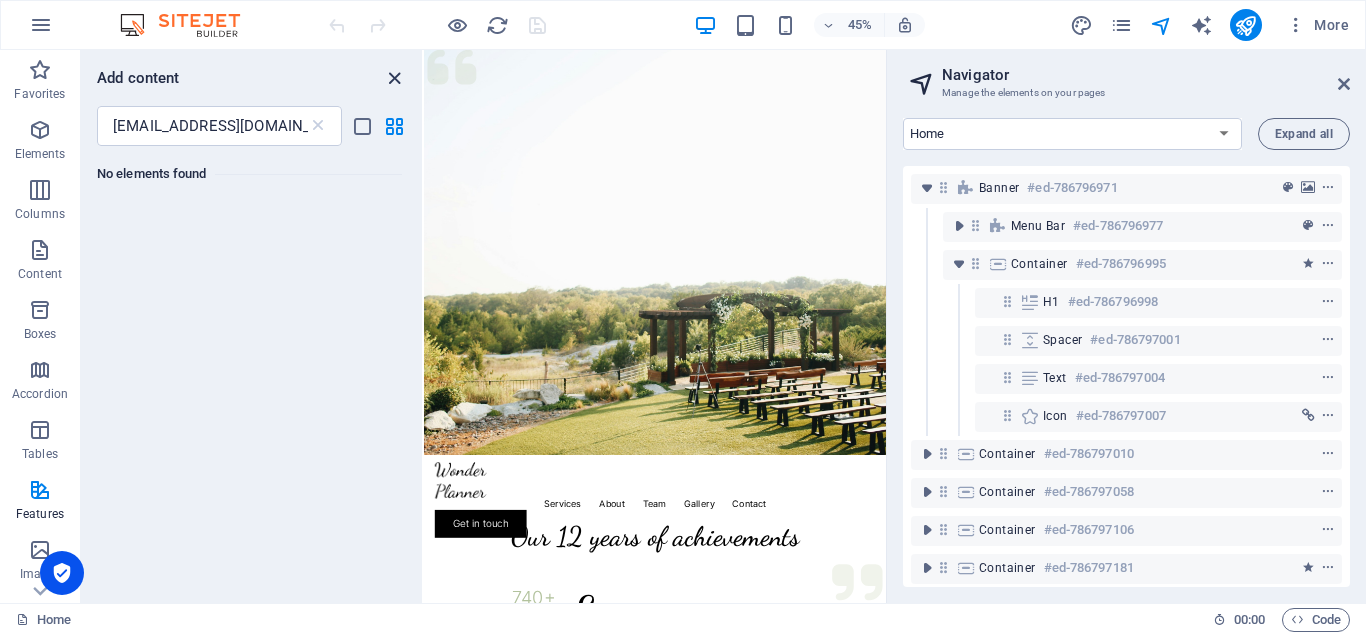 click at bounding box center [394, 78] 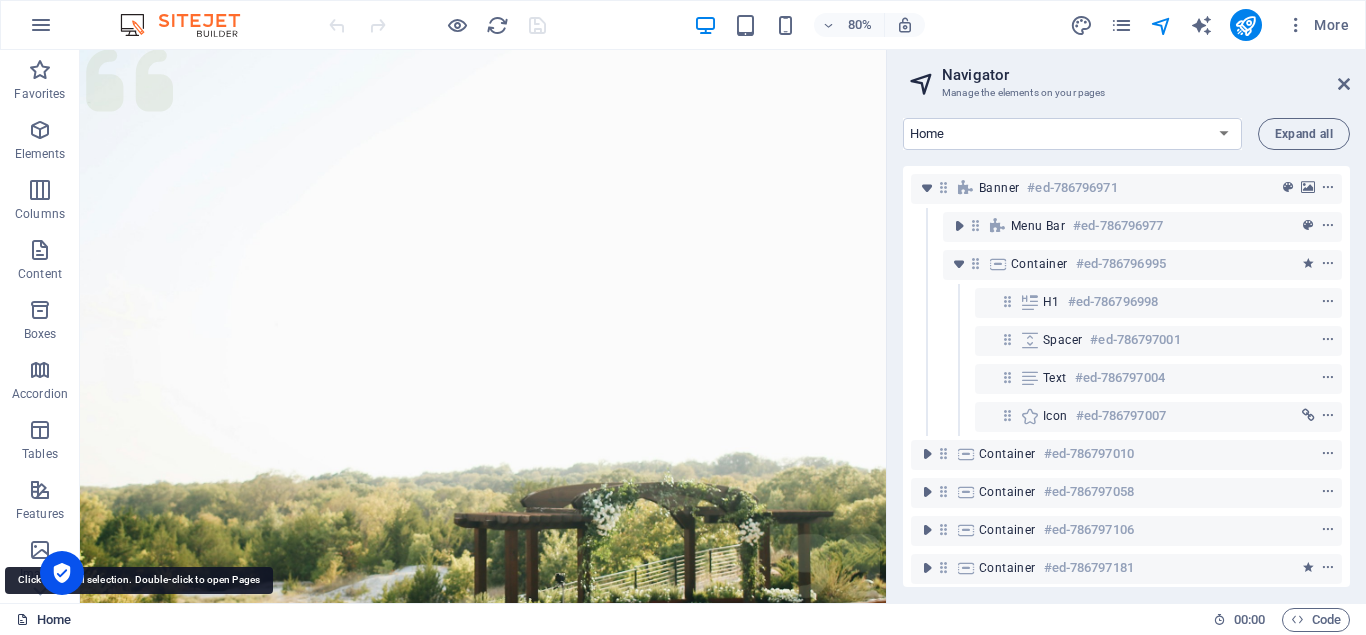 click at bounding box center [22, 619] 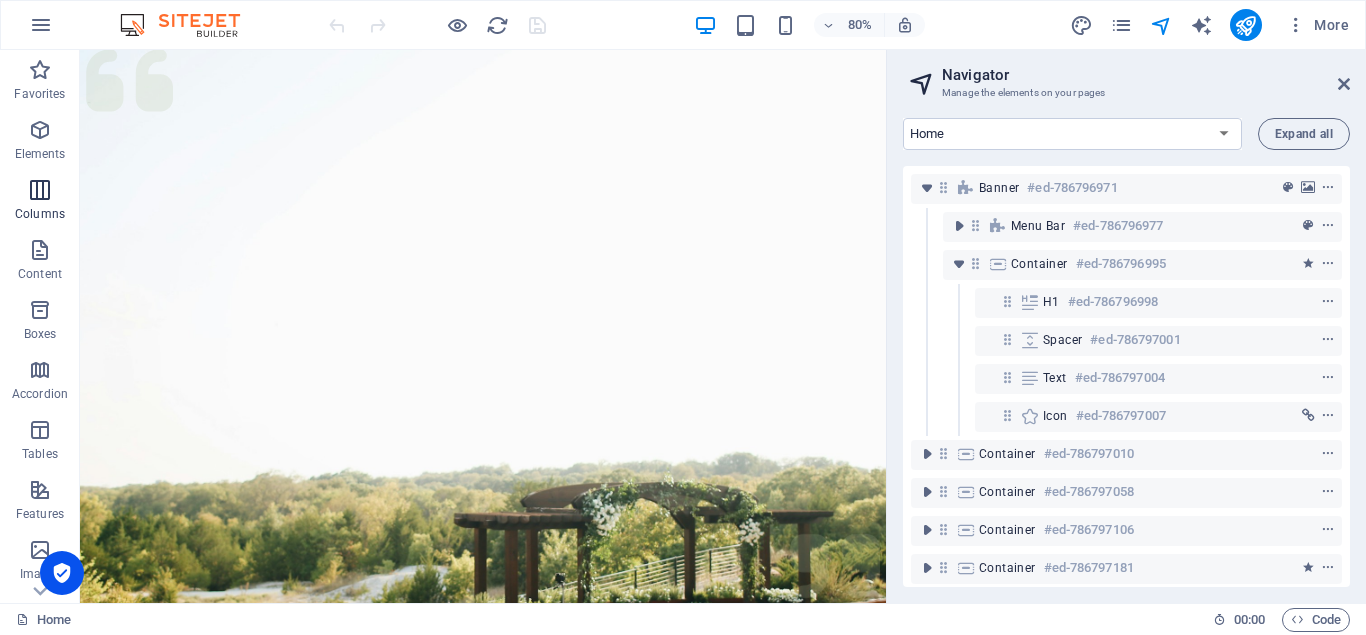click at bounding box center [40, 190] 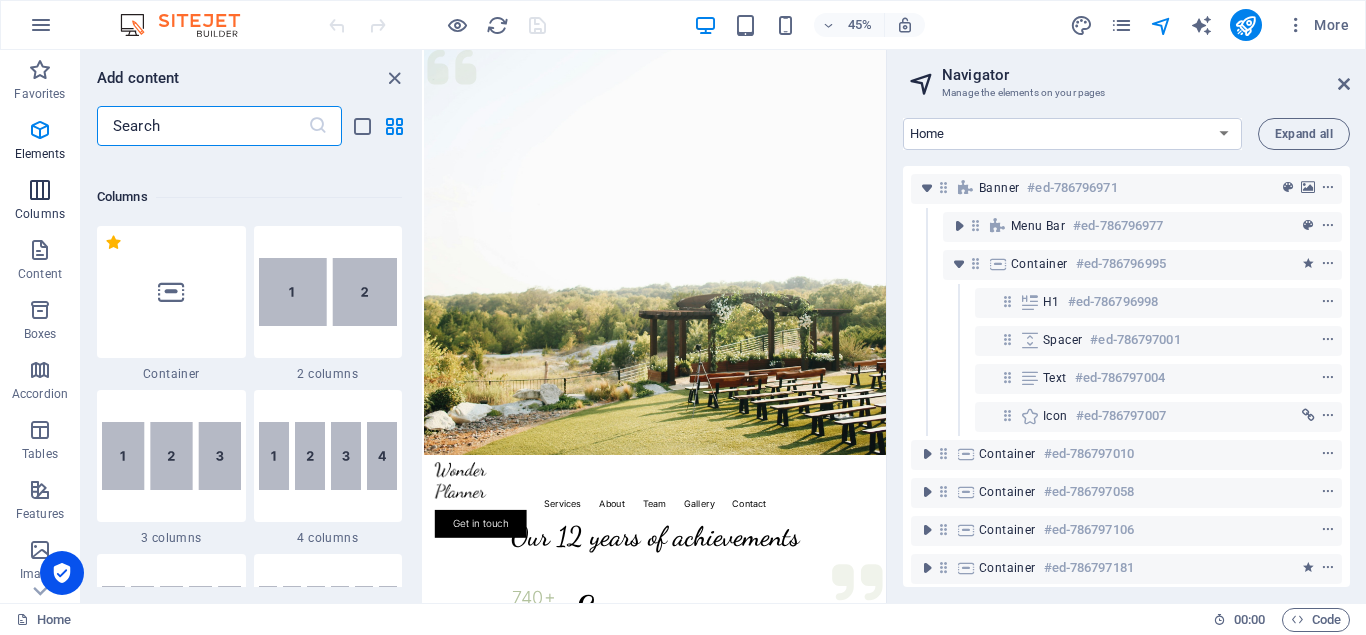 scroll, scrollTop: 990, scrollLeft: 0, axis: vertical 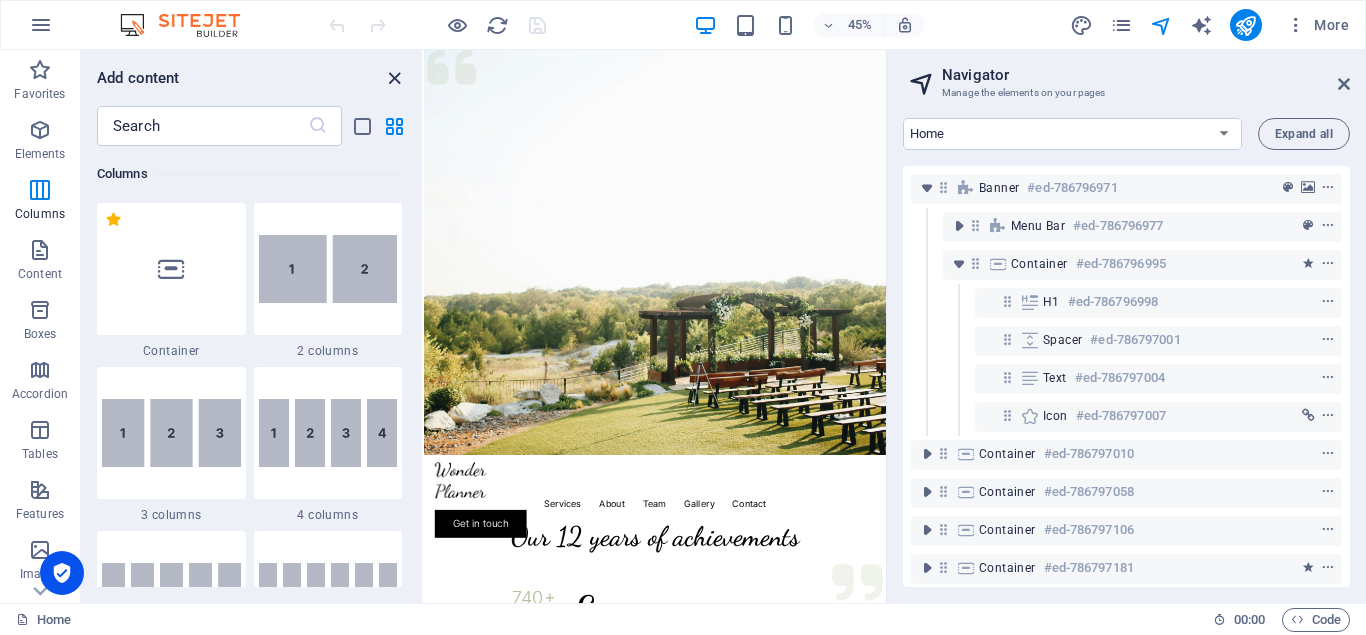 click at bounding box center (394, 78) 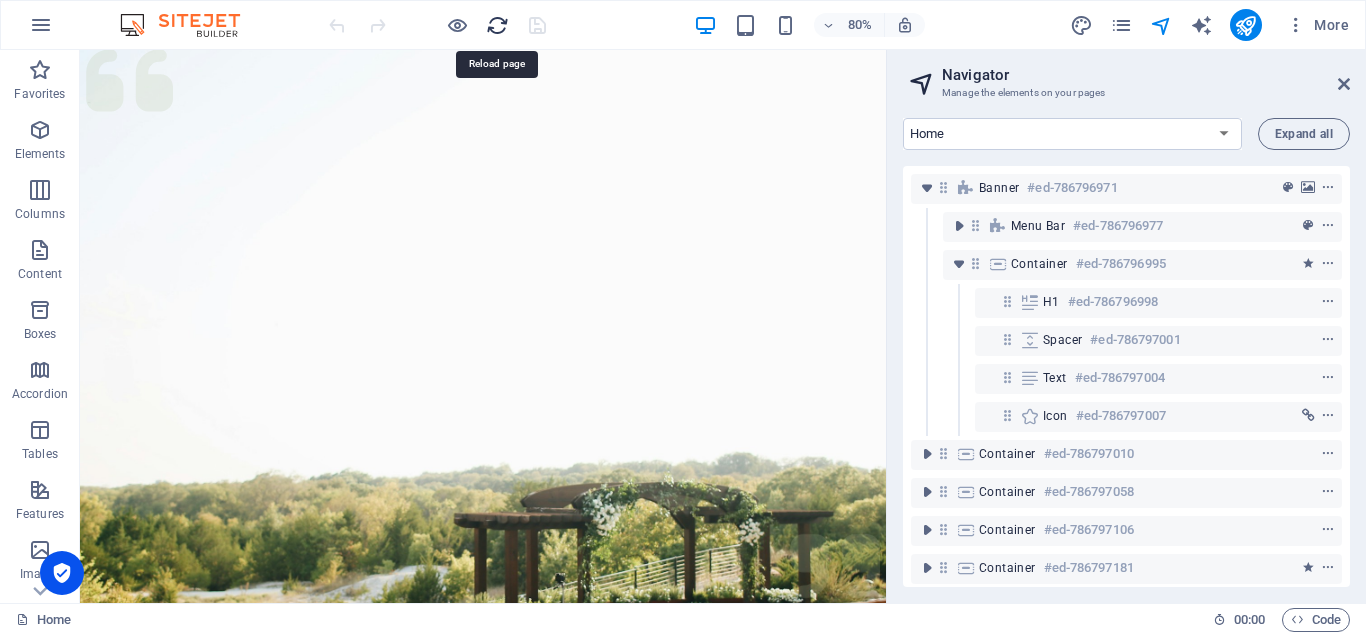 click at bounding box center [497, 25] 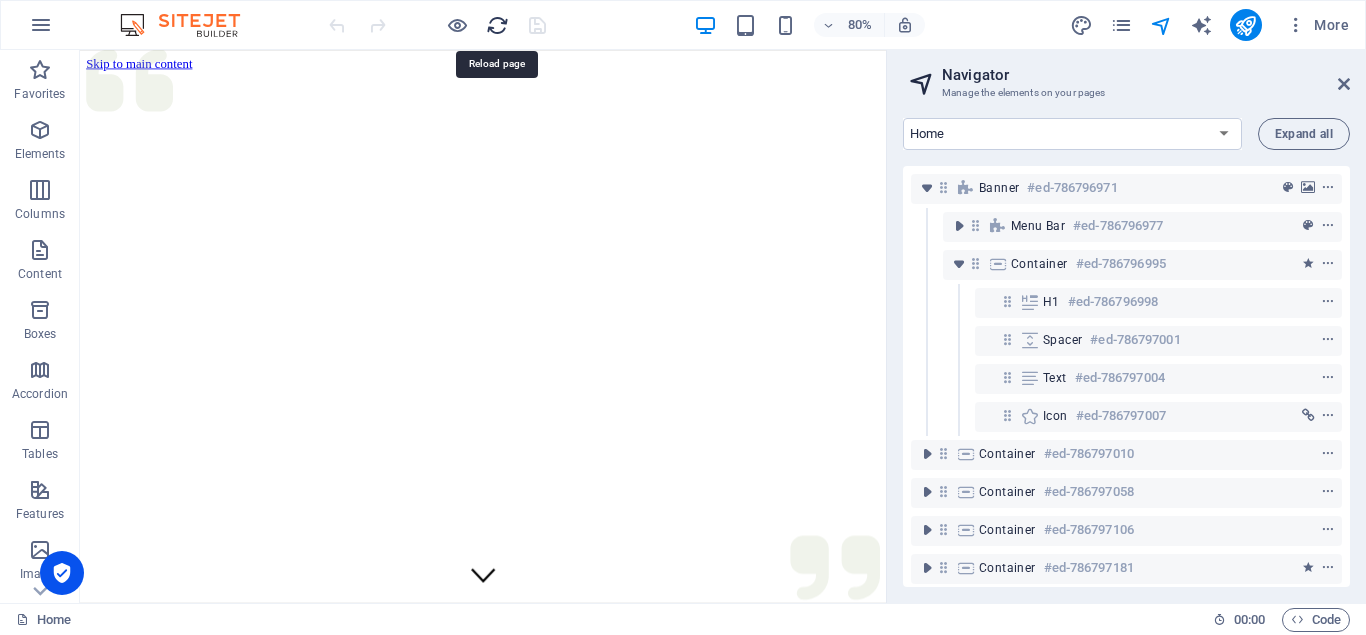 scroll, scrollTop: 0, scrollLeft: 0, axis: both 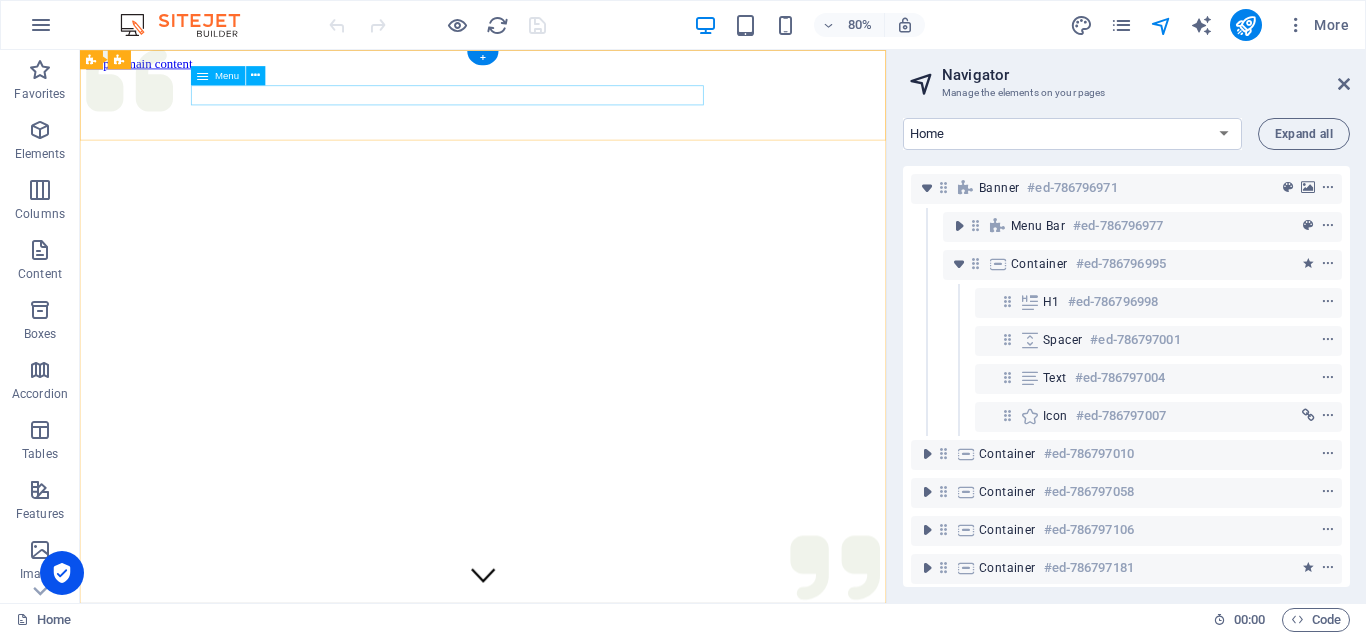 click on "Services About Team Gallery Contact" at bounding box center (584, 1143) 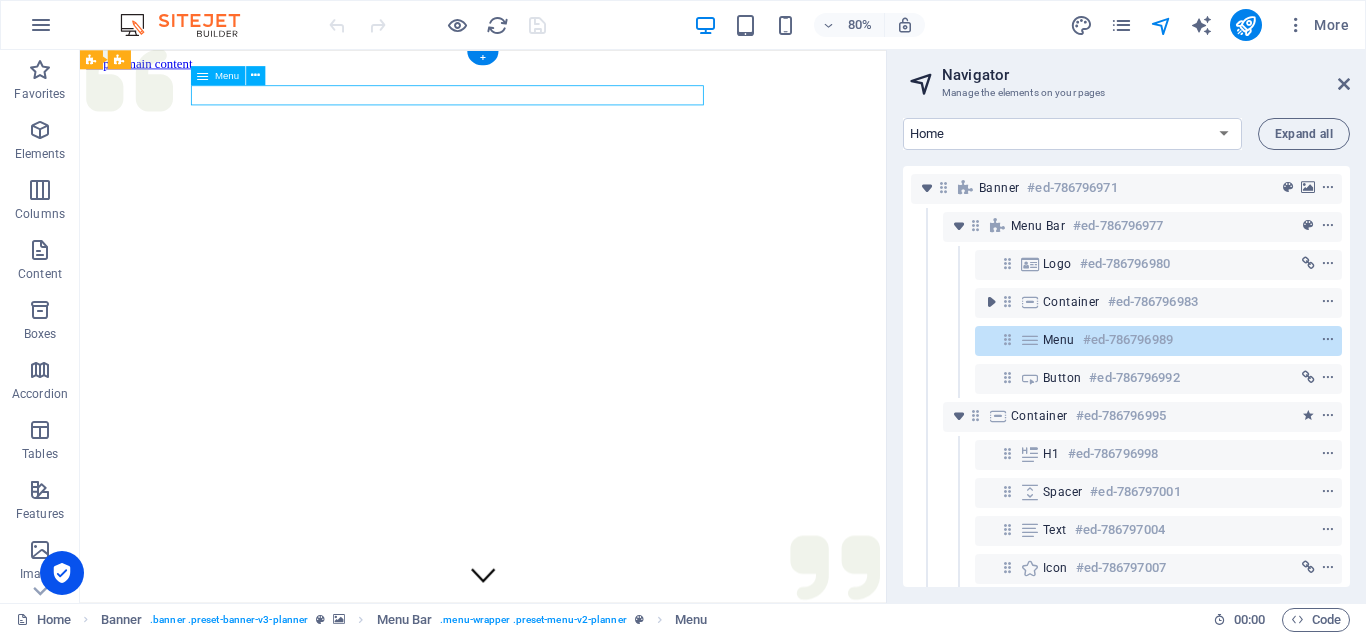 click on "Services About Team Gallery Contact" at bounding box center (584, 1143) 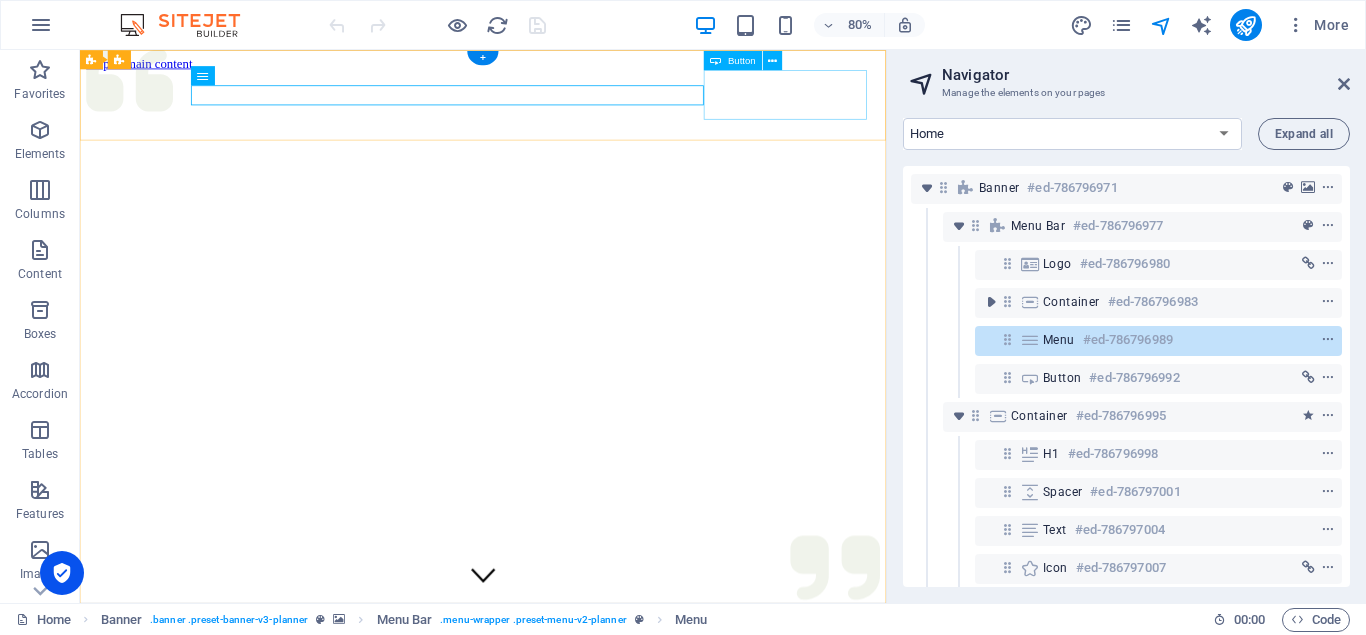 click on "Get in touch" at bounding box center [584, 1213] 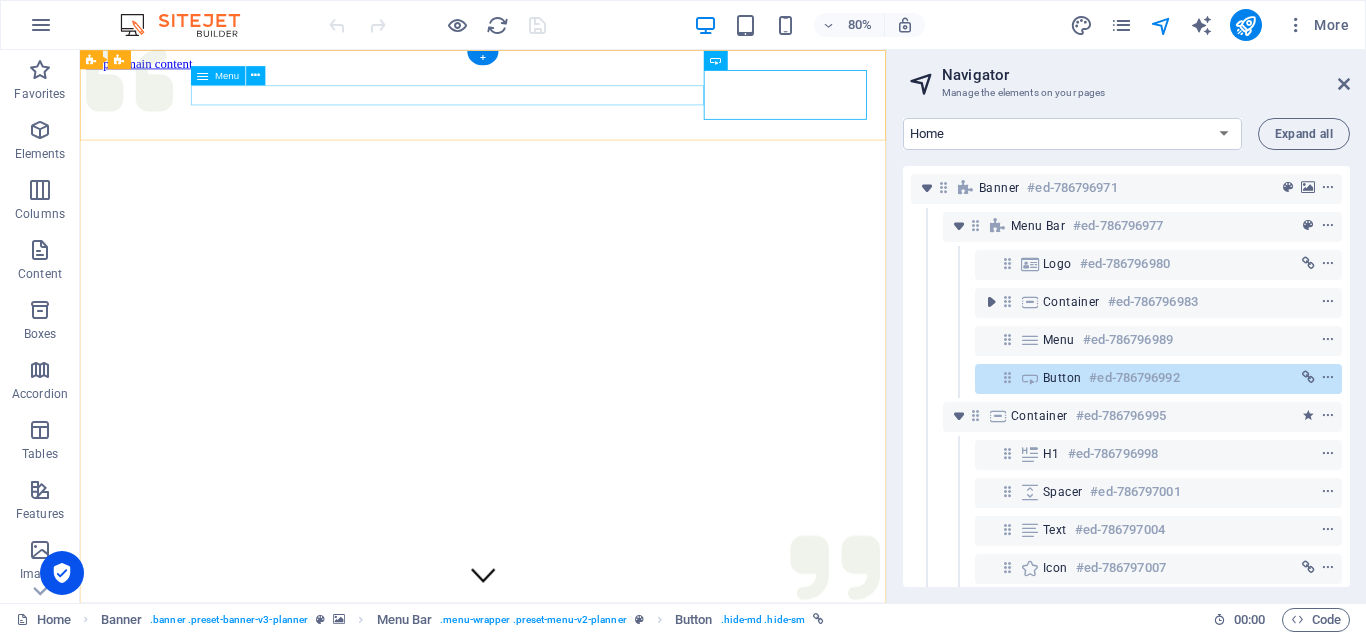 click on "Services About Team Gallery Contact" at bounding box center [584, 1143] 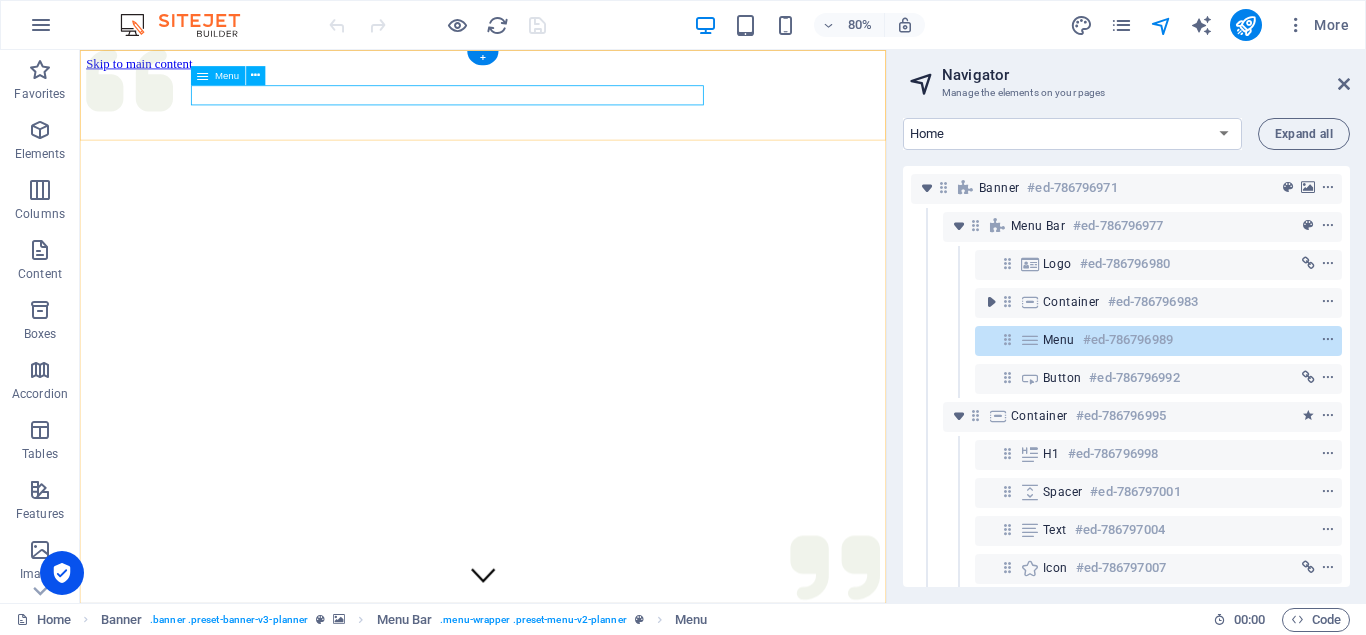 click on "#ed-786796989" at bounding box center (1128, 340) 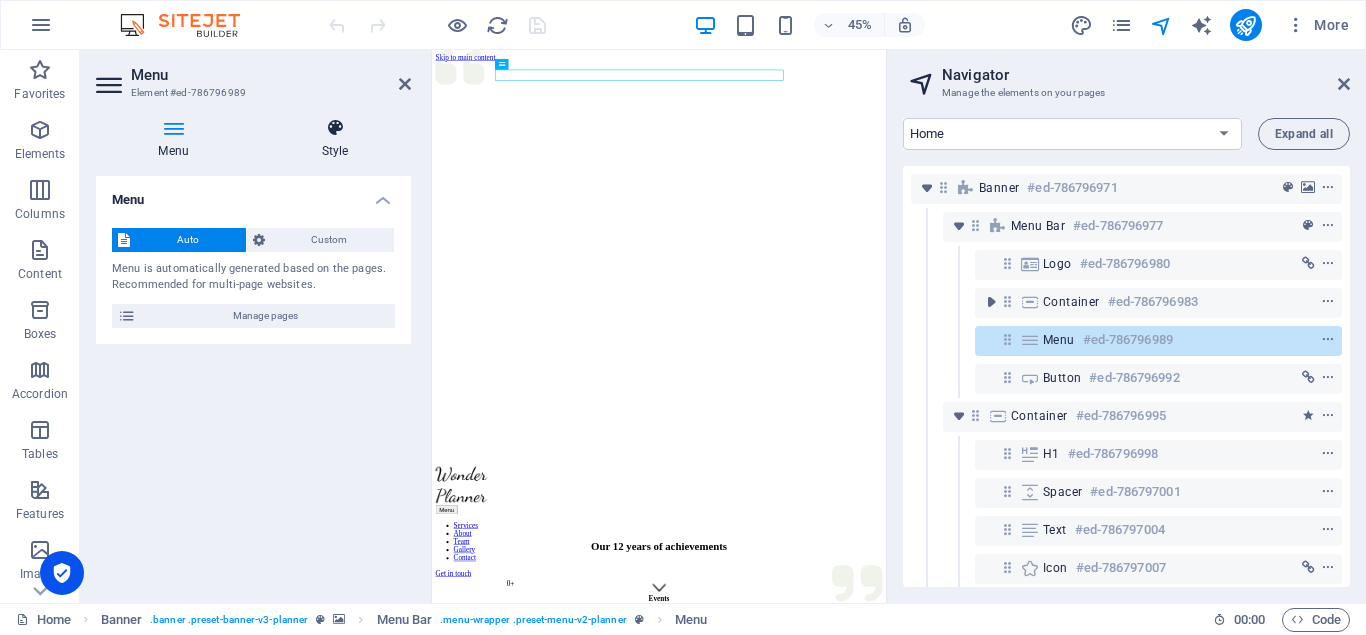 click at bounding box center [335, 128] 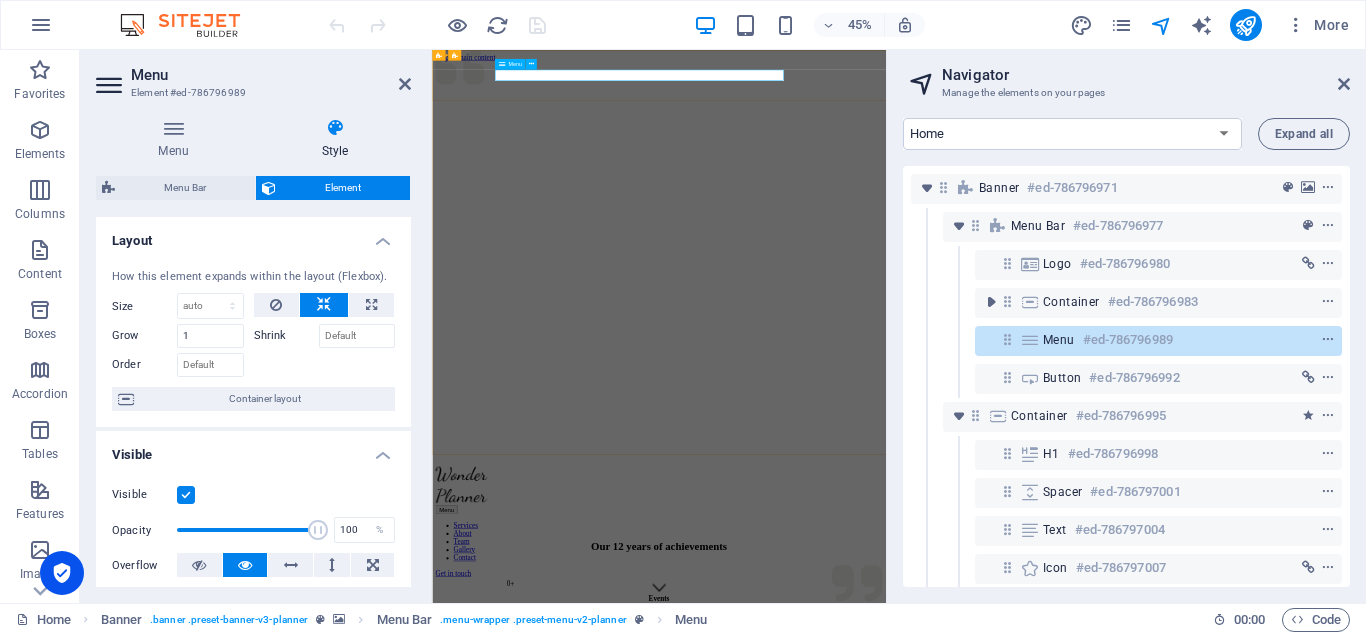 click on "Services About Team Gallery Contact" at bounding box center [936, 1143] 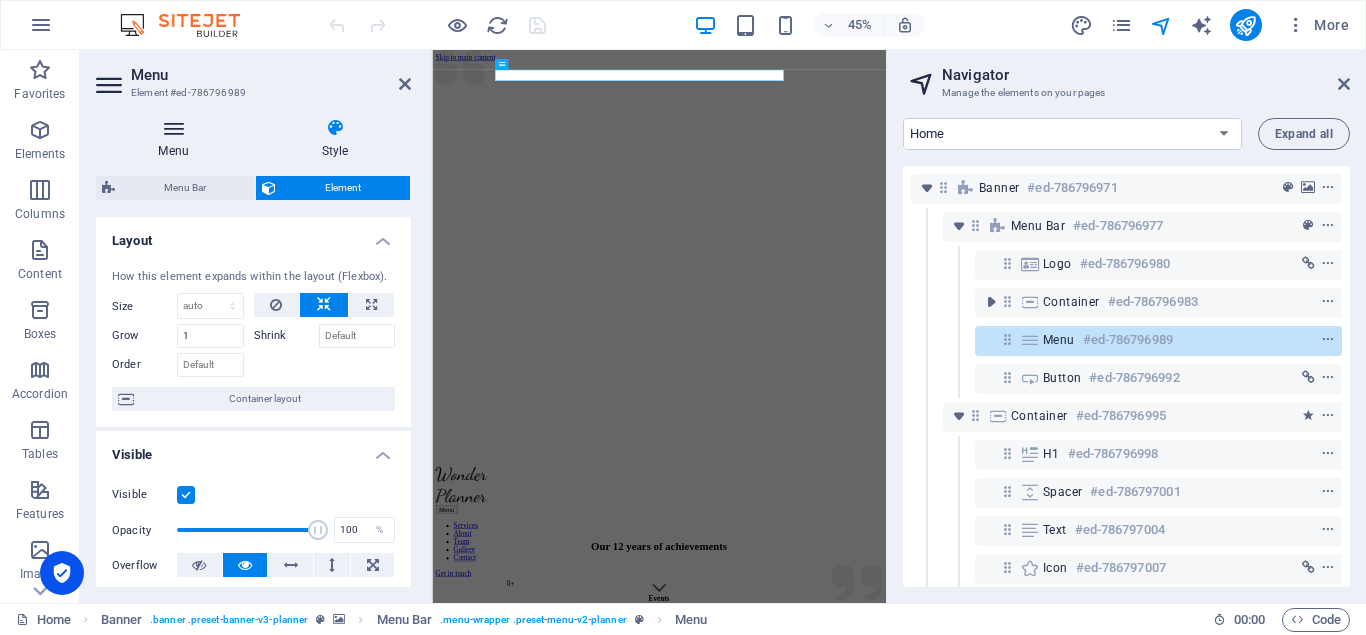 click at bounding box center [173, 128] 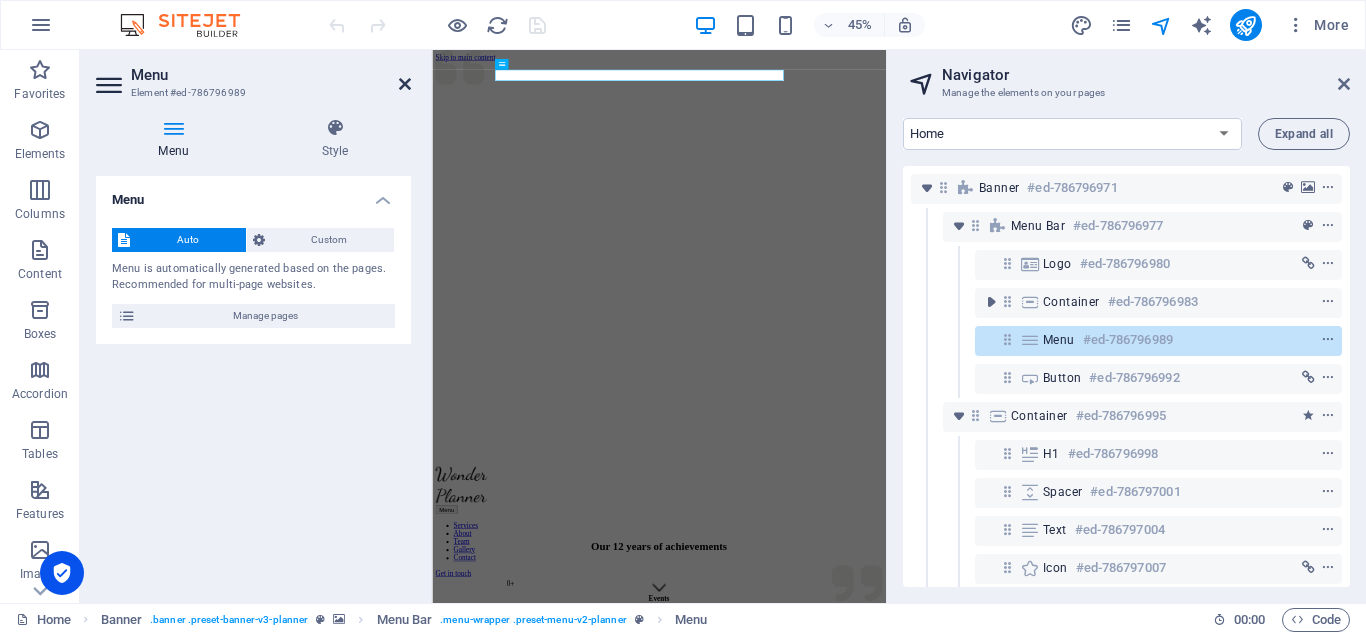 click at bounding box center [405, 84] 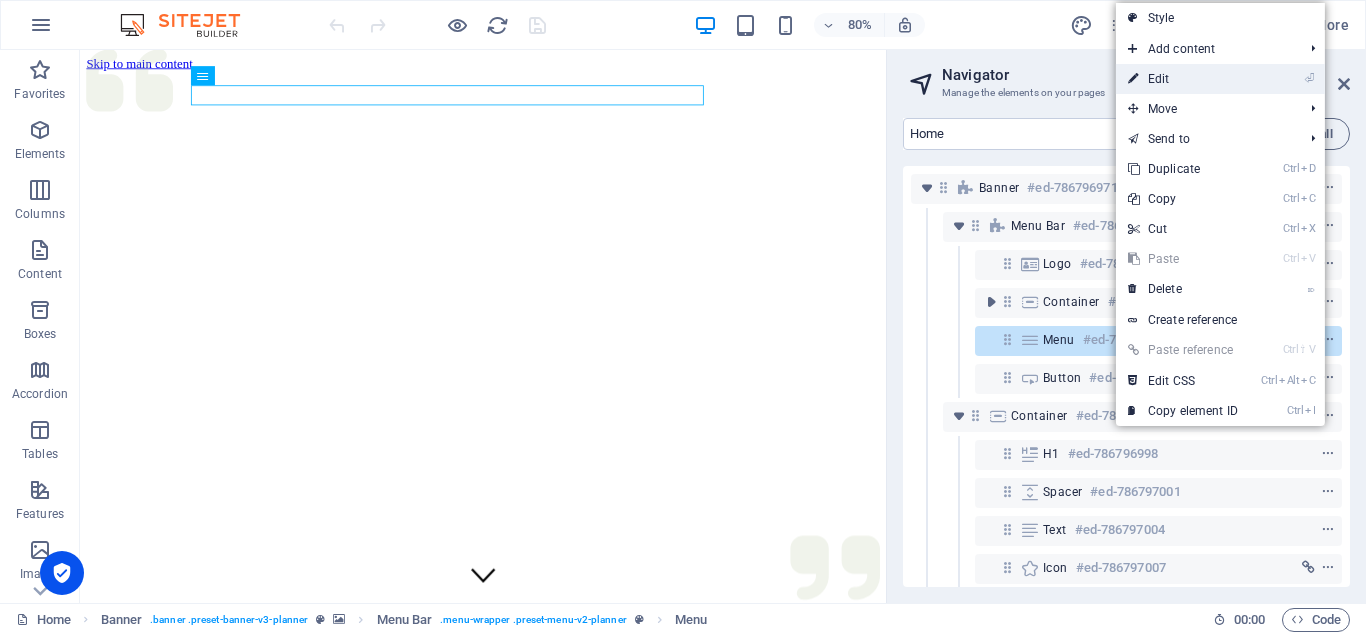 click on "⏎  Edit" at bounding box center (1183, 79) 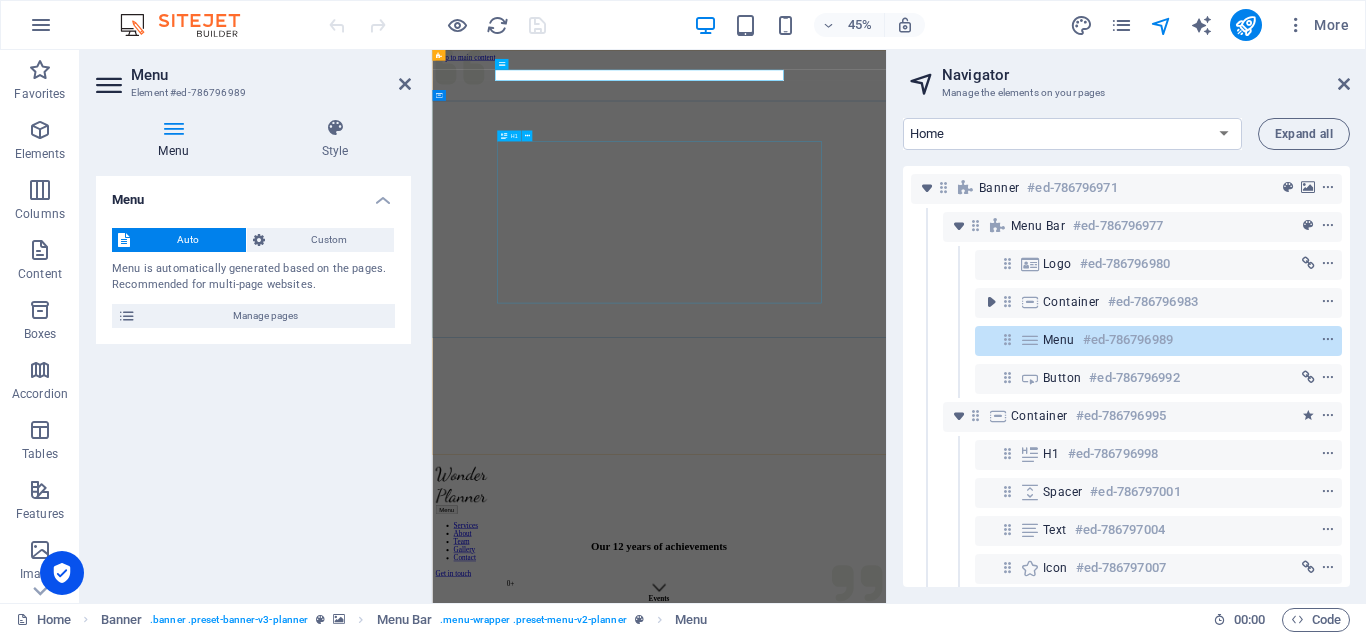 click on "Experience extraordinary life moments" at bounding box center [936, 1351] 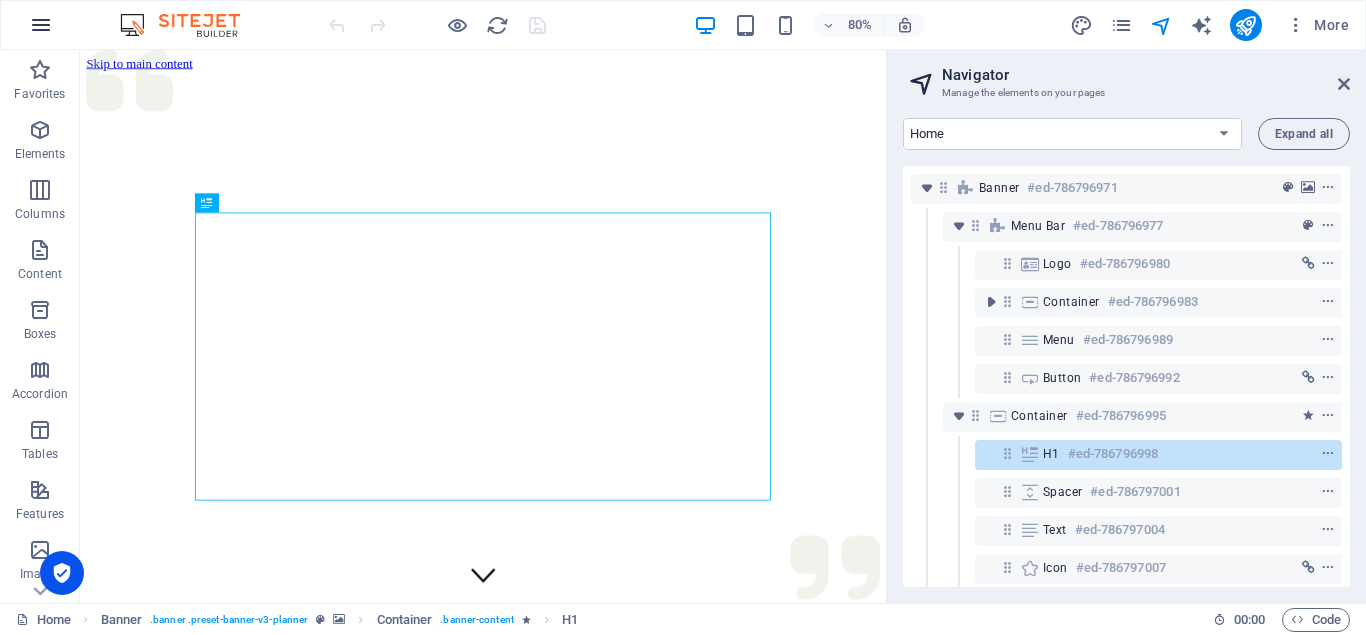 click at bounding box center (41, 25) 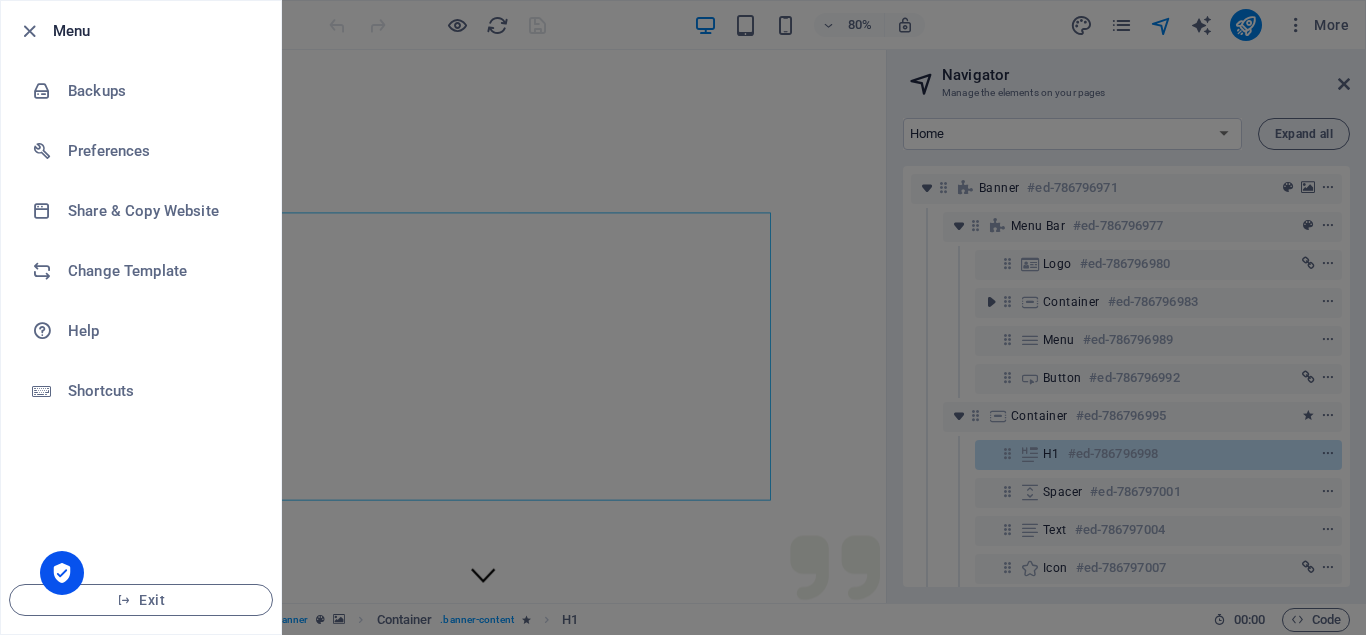 click at bounding box center [683, 317] 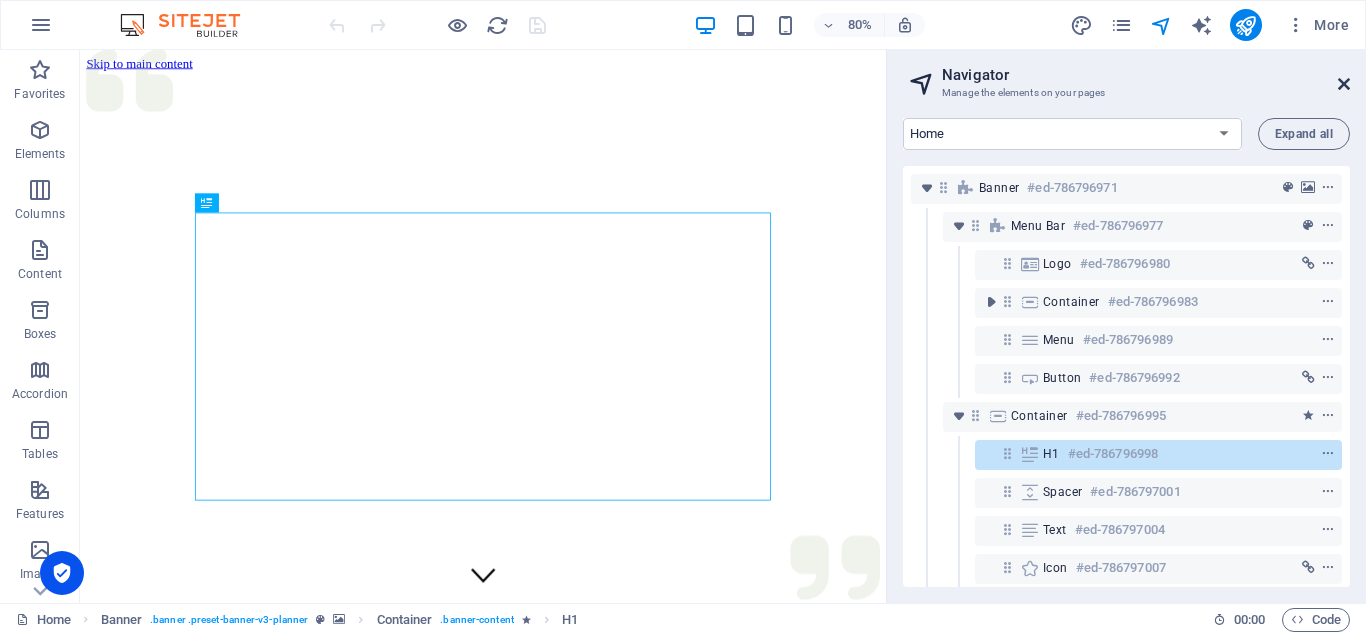 click at bounding box center (1344, 84) 